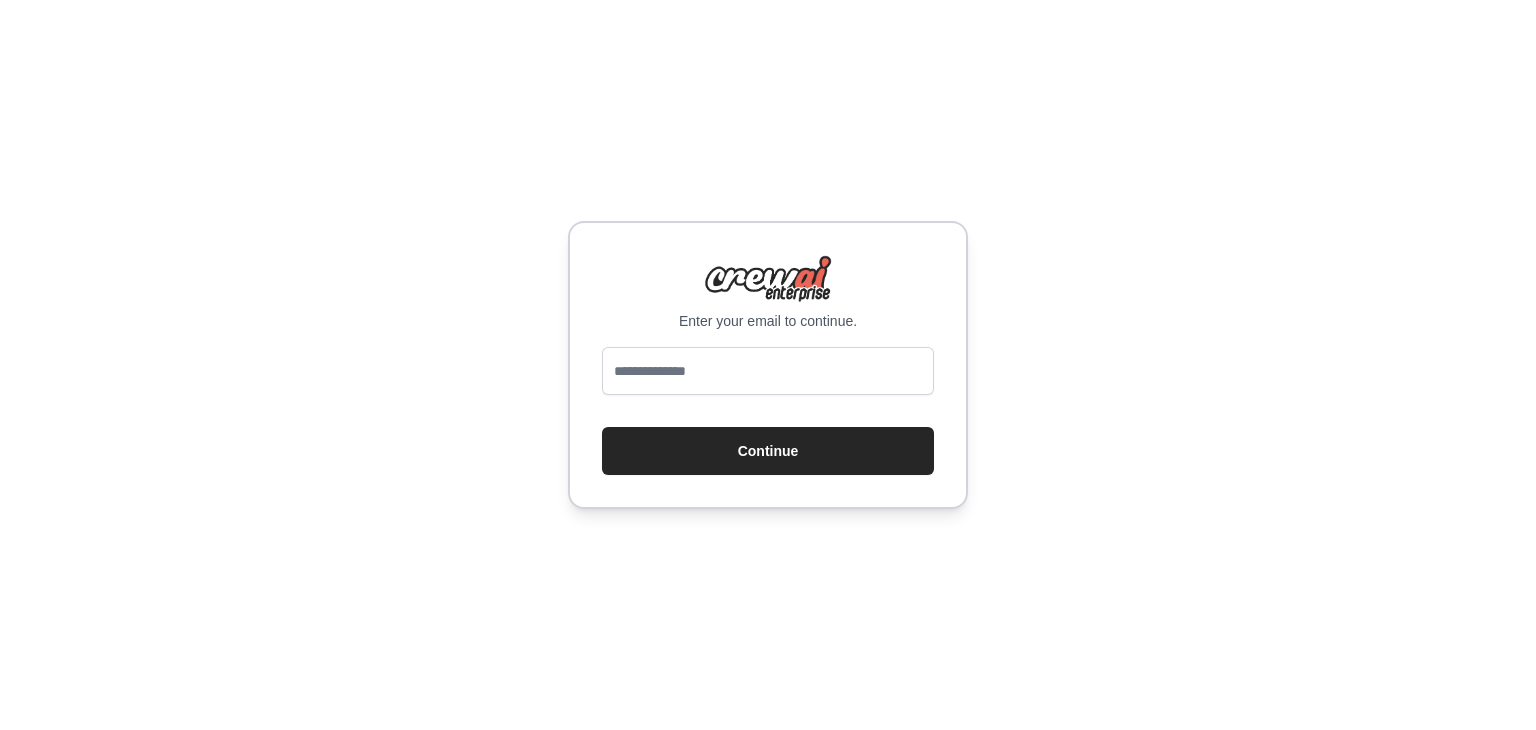 scroll, scrollTop: 0, scrollLeft: 0, axis: both 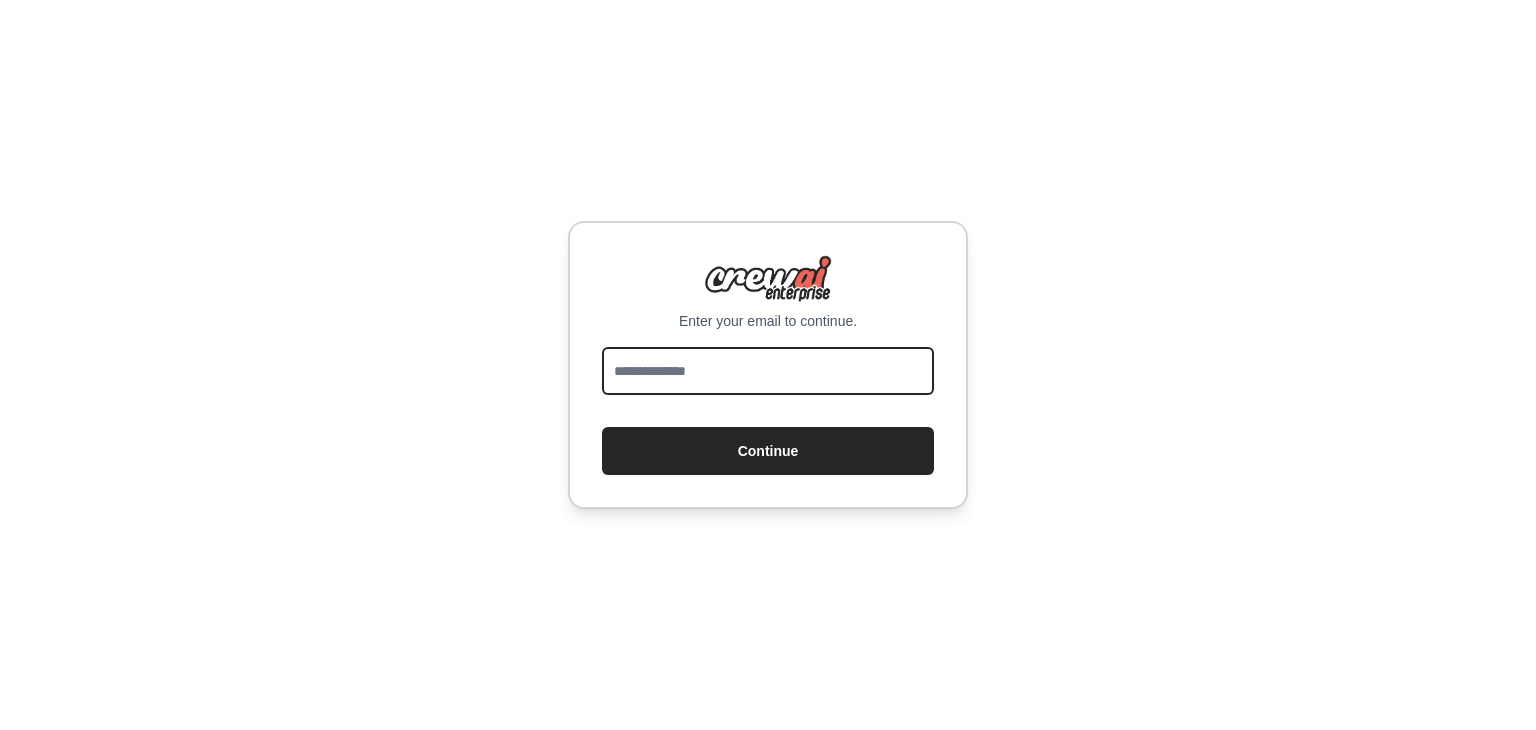 click at bounding box center [768, 371] 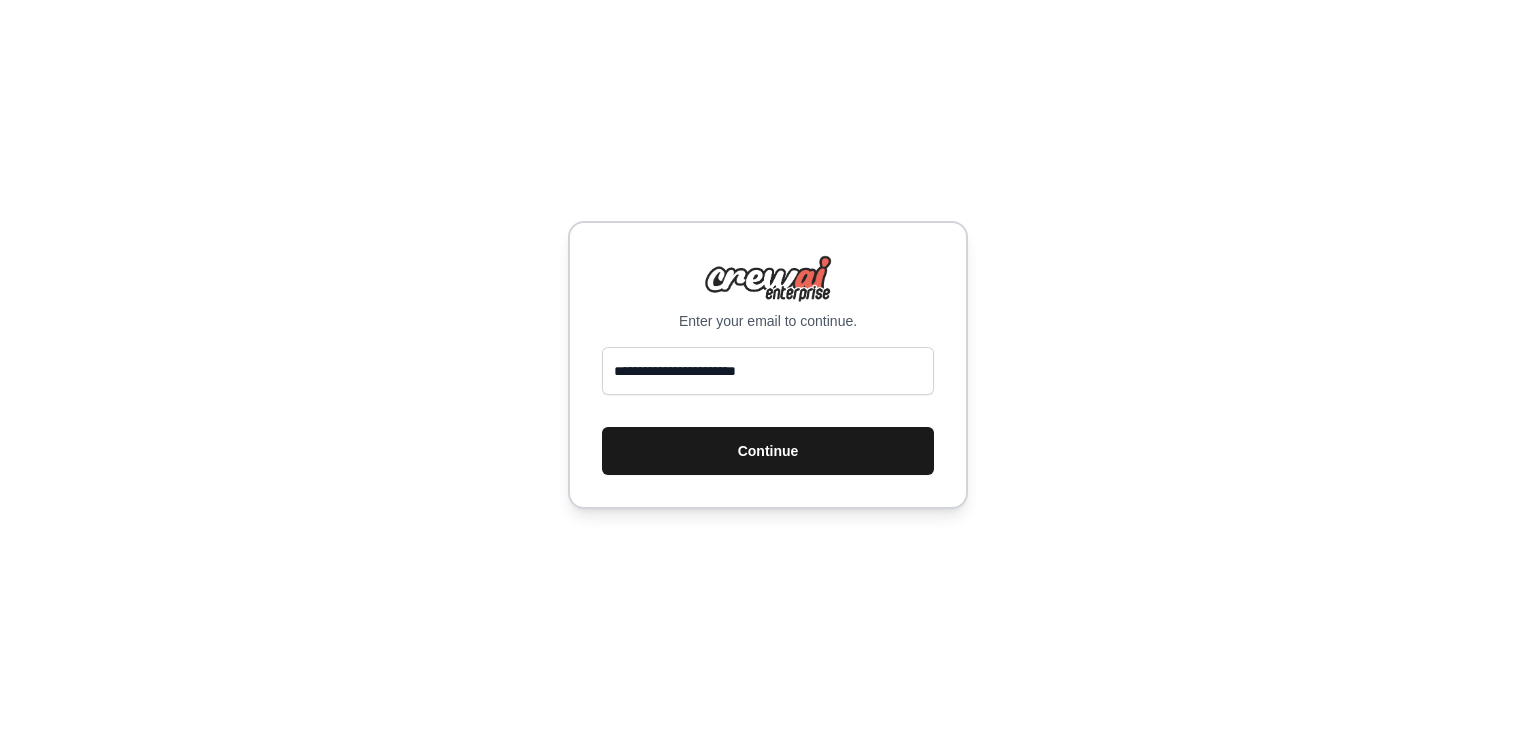 click on "Continue" at bounding box center (768, 451) 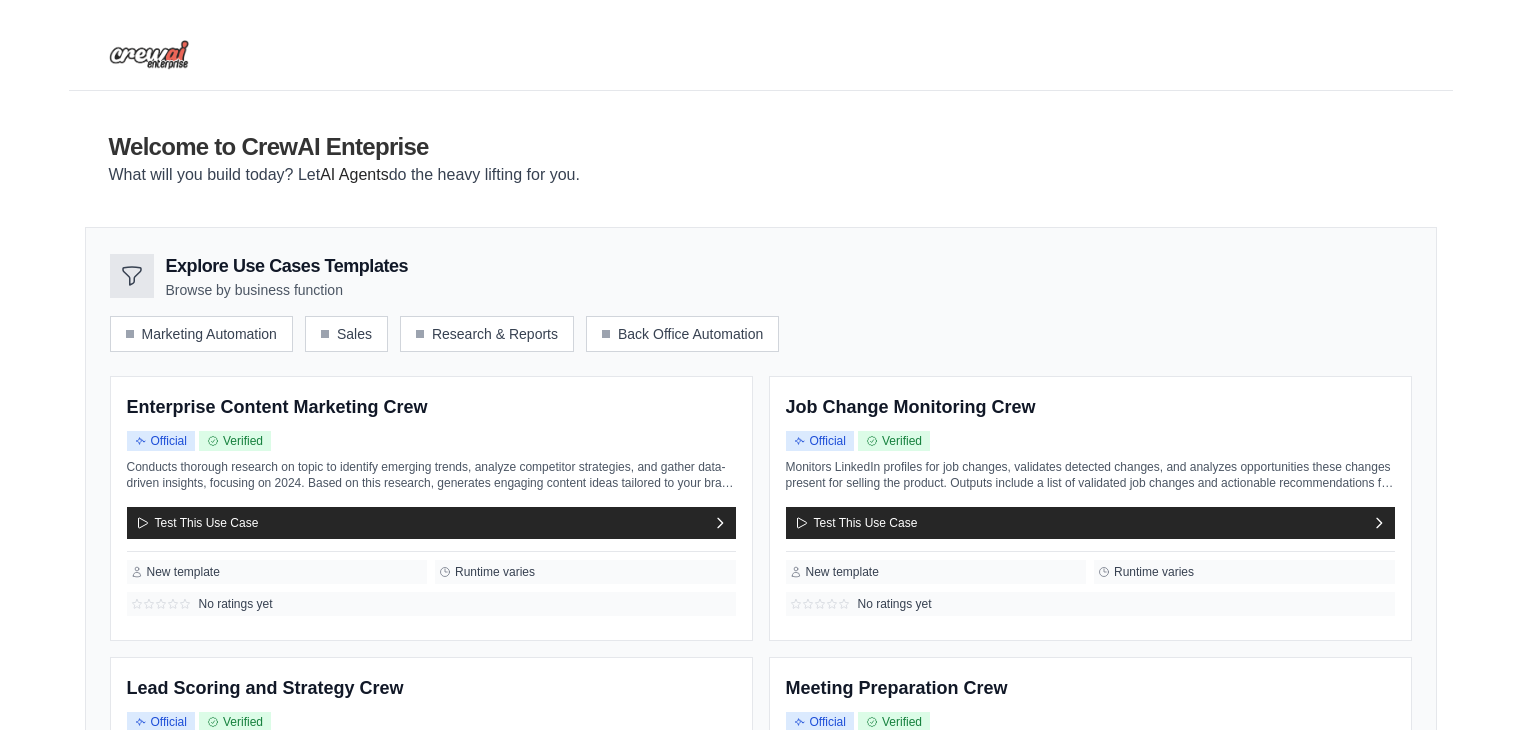 scroll, scrollTop: 0, scrollLeft: 0, axis: both 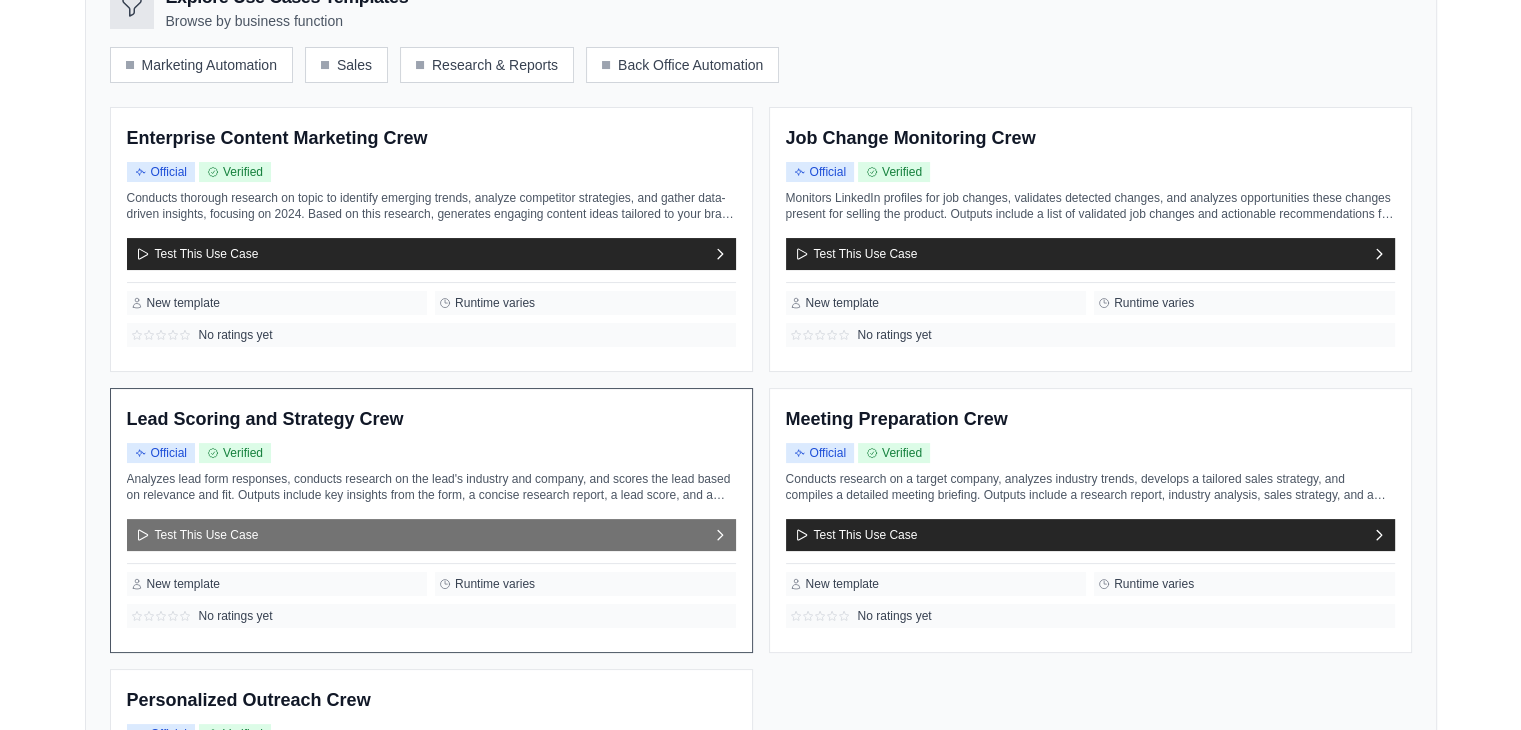 click on "Test This Use Case" at bounding box center [431, 535] 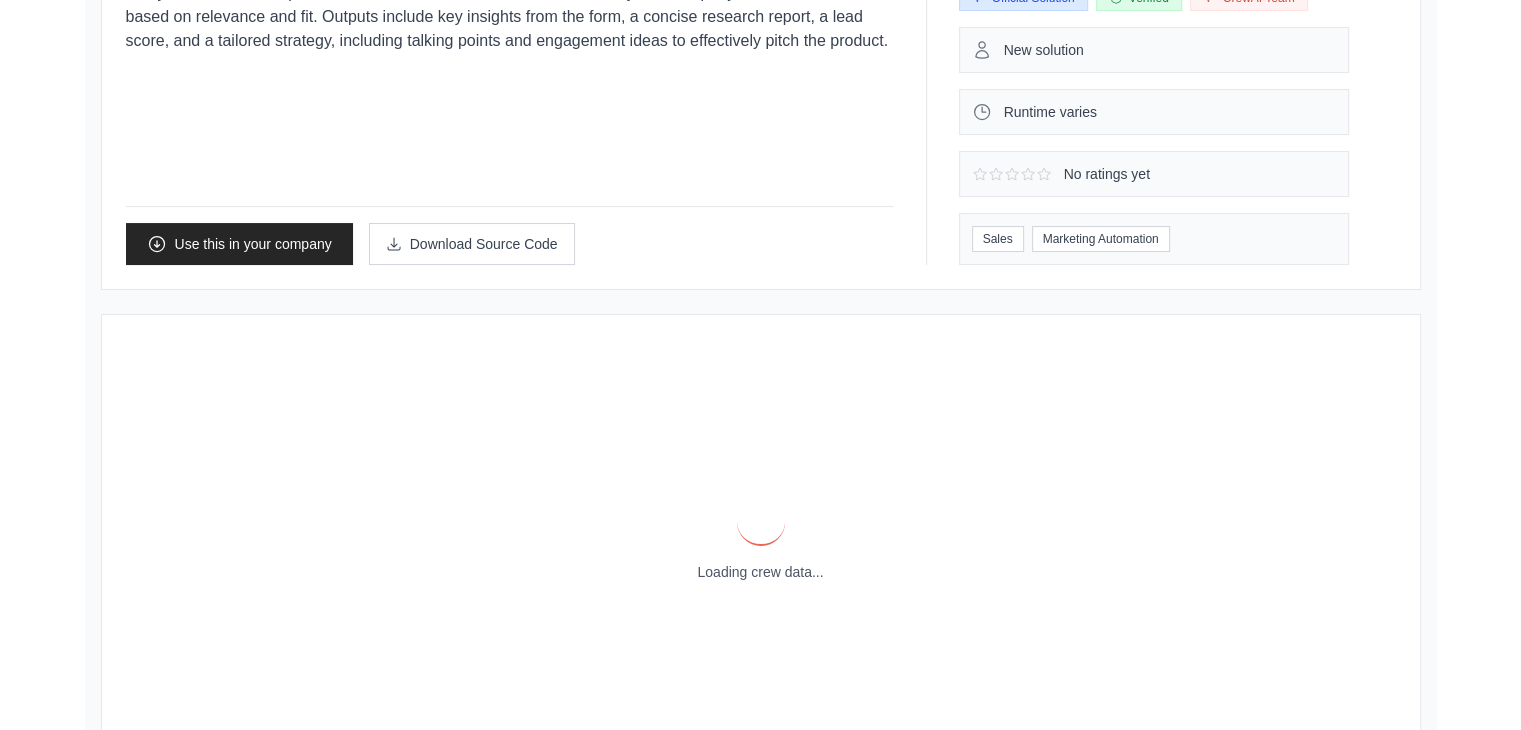 scroll, scrollTop: 0, scrollLeft: 0, axis: both 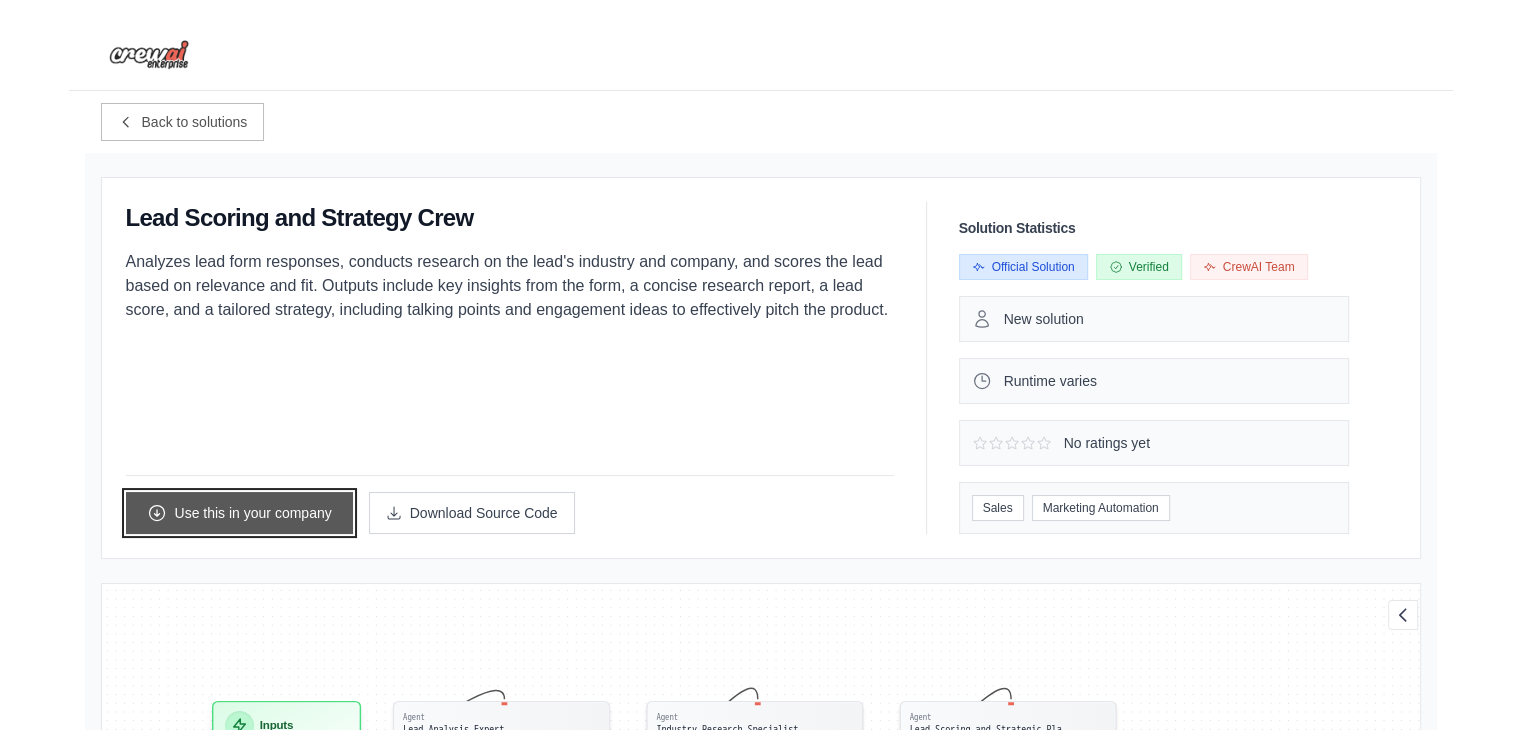click on "Use this in your company" at bounding box center [239, 513] 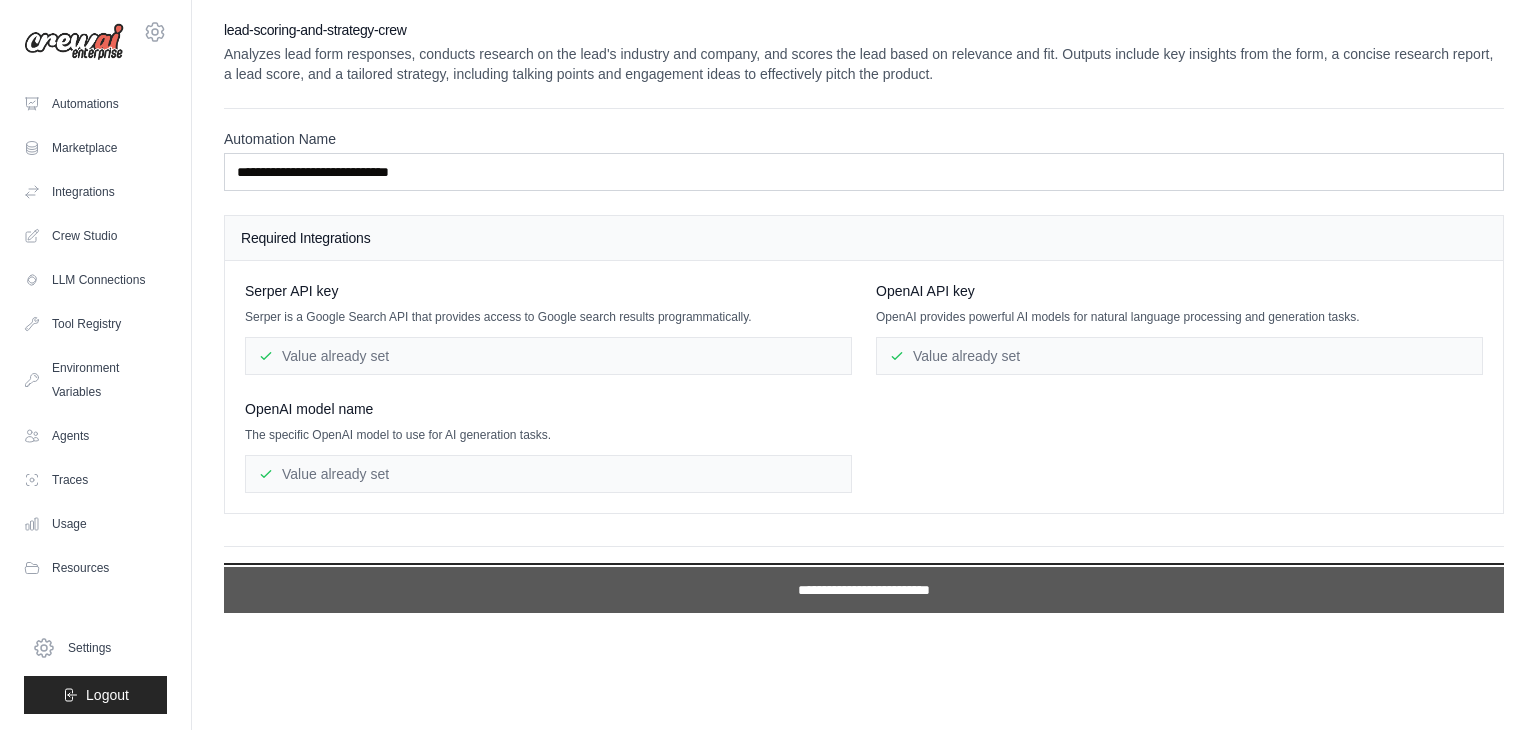 click on "**********" at bounding box center [864, 590] 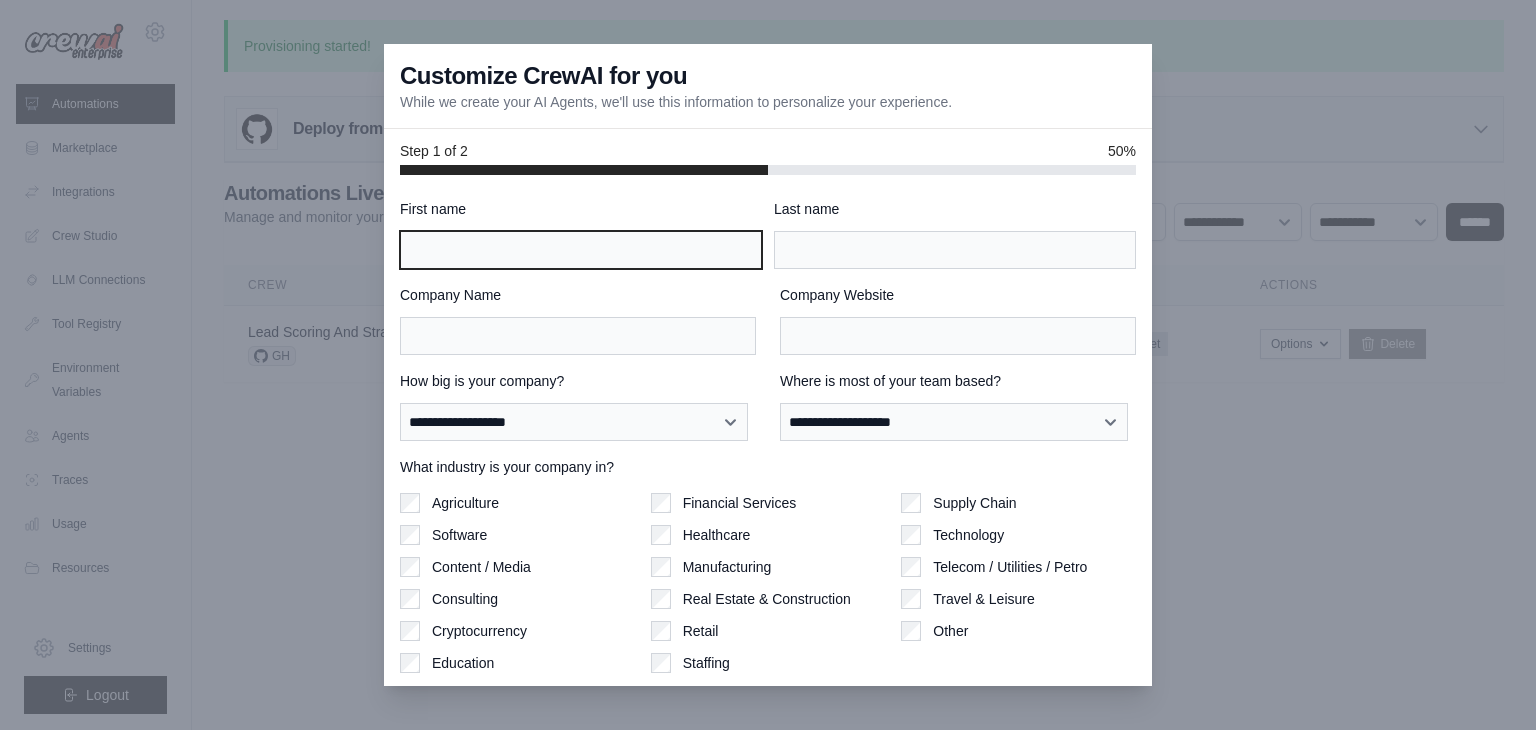 click on "First name" at bounding box center (581, 250) 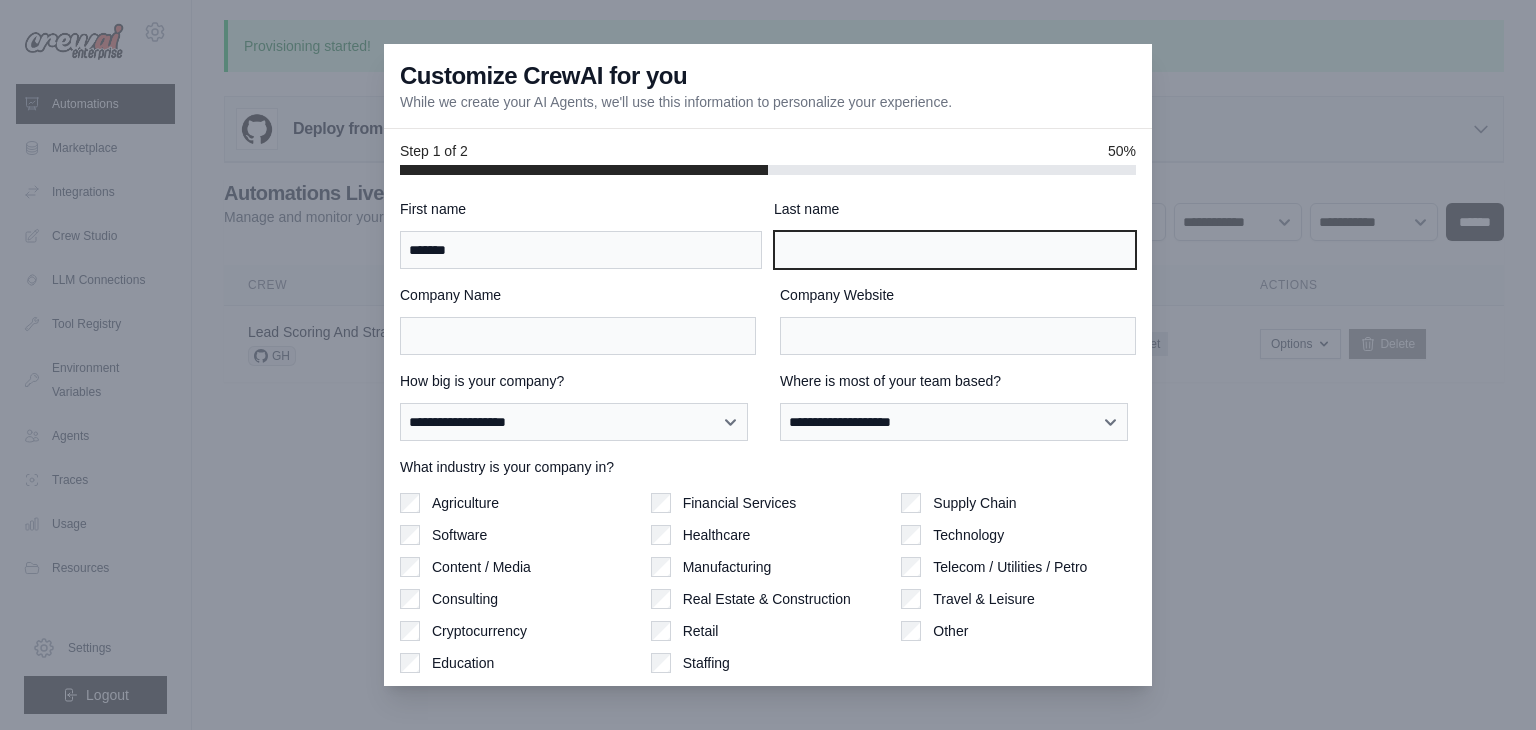 type on "****" 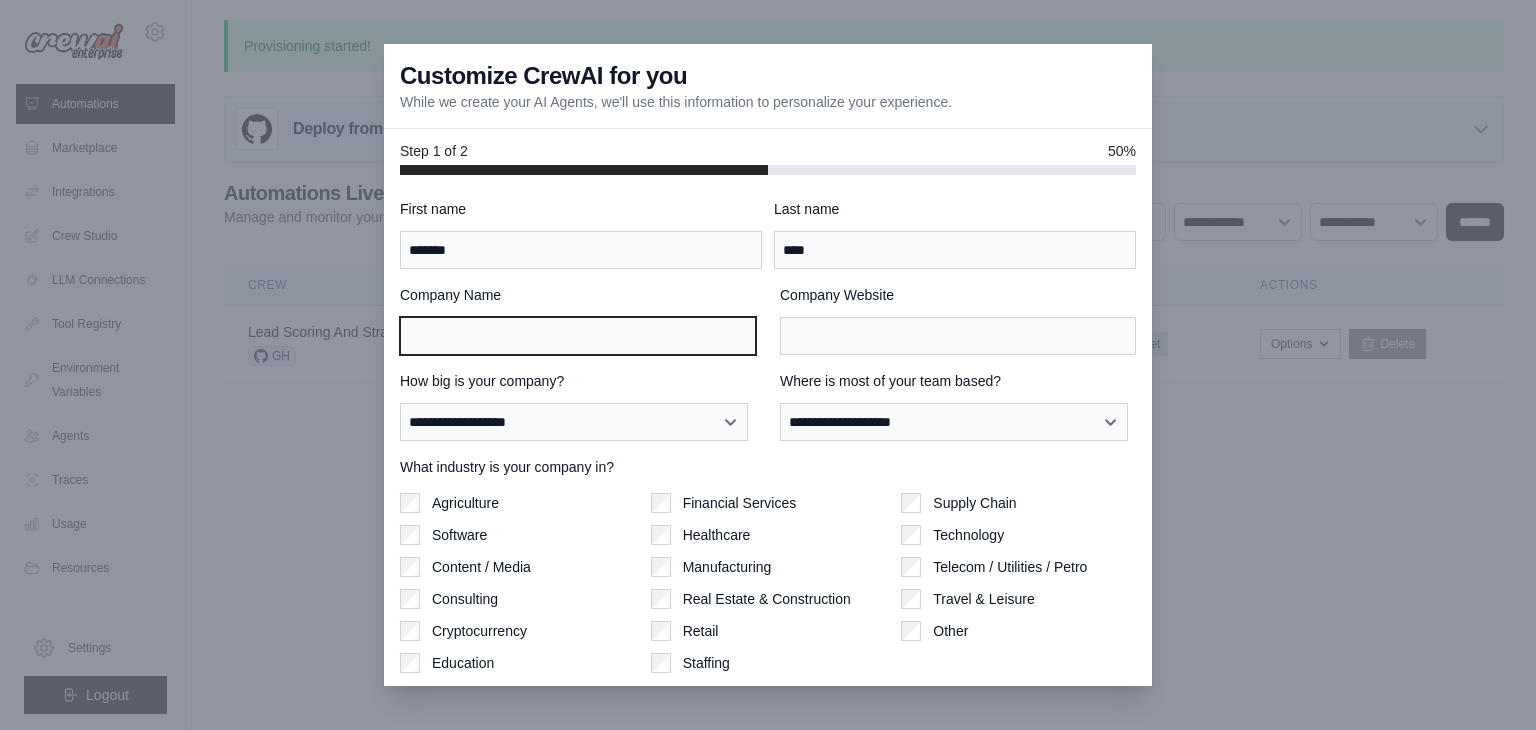 click on "Company Name" at bounding box center (578, 336) 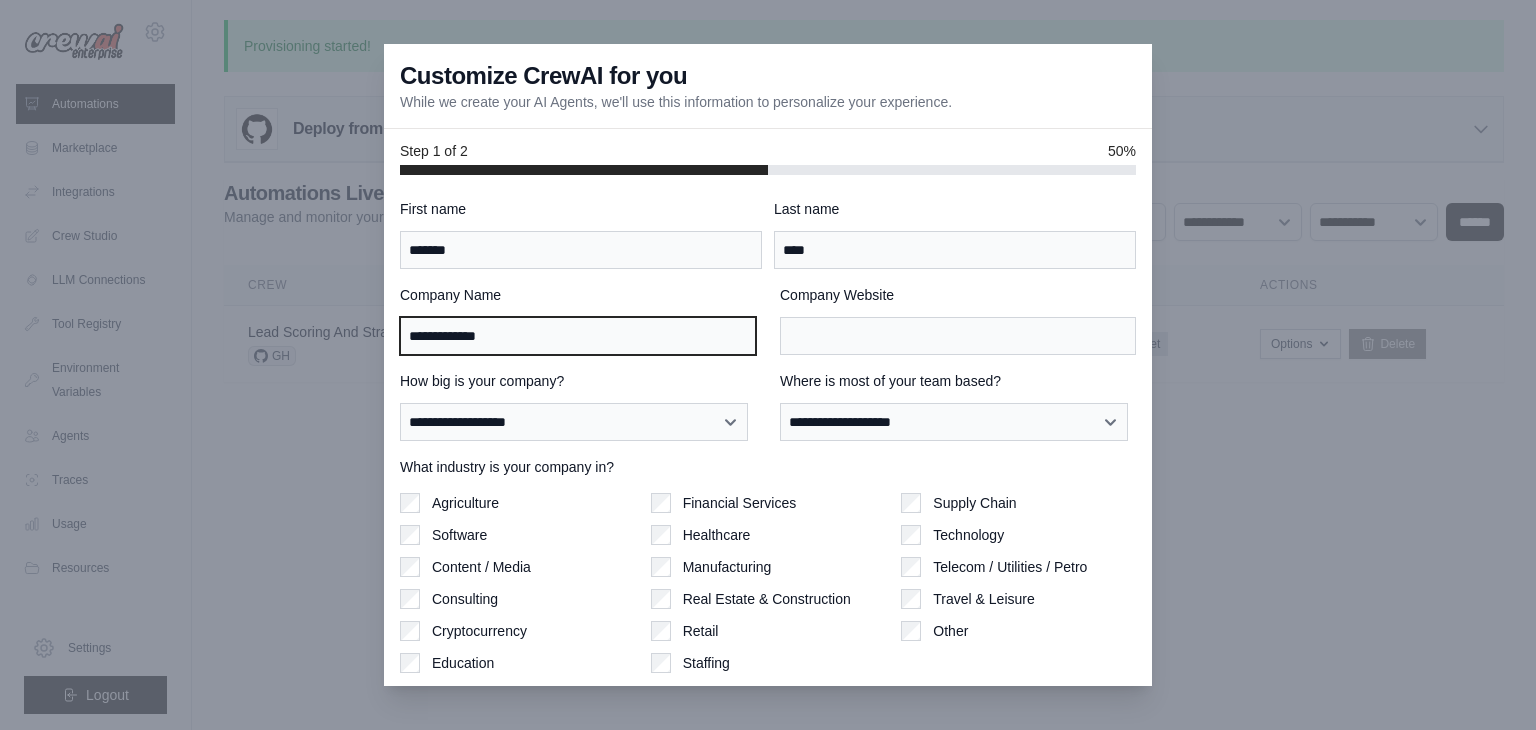 type on "**********" 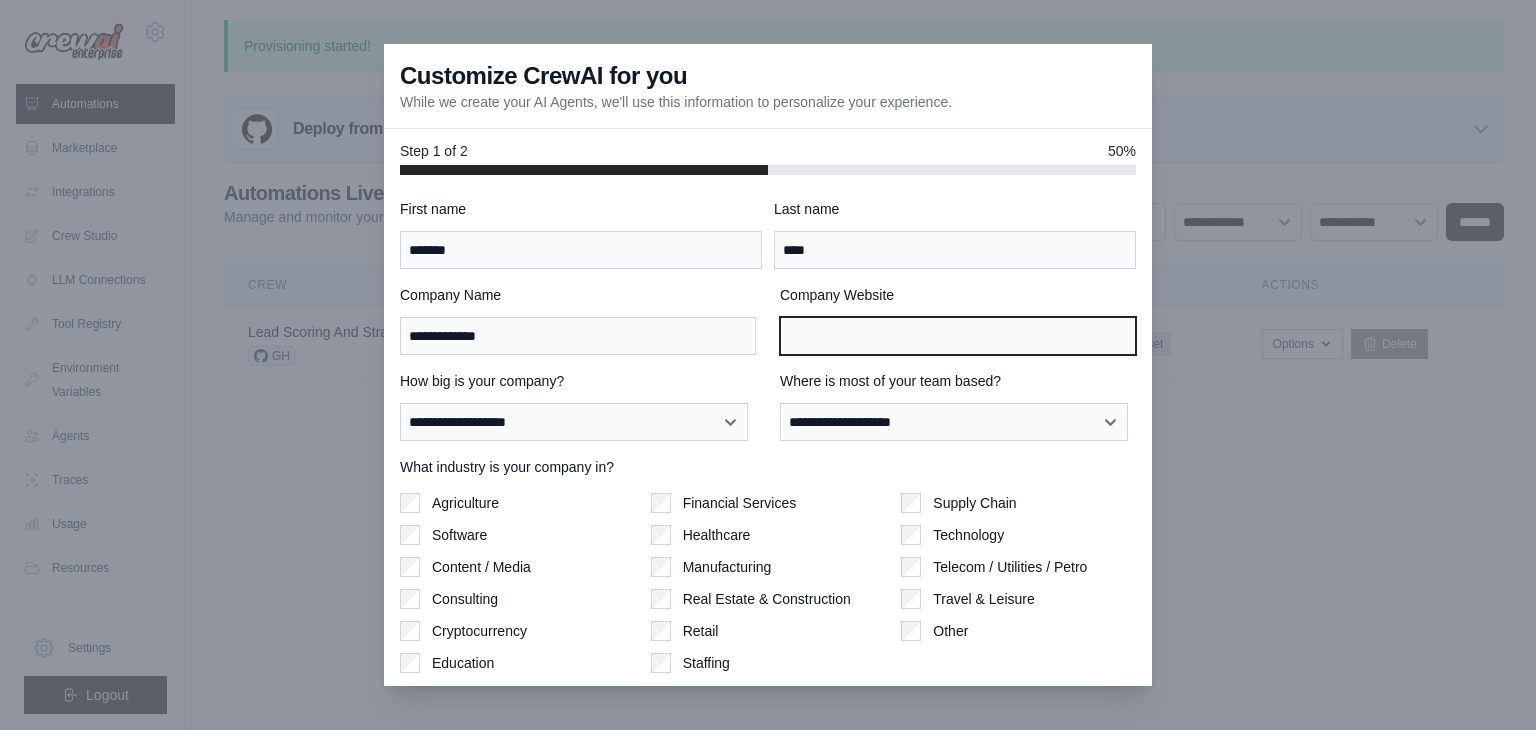 paste on "**********" 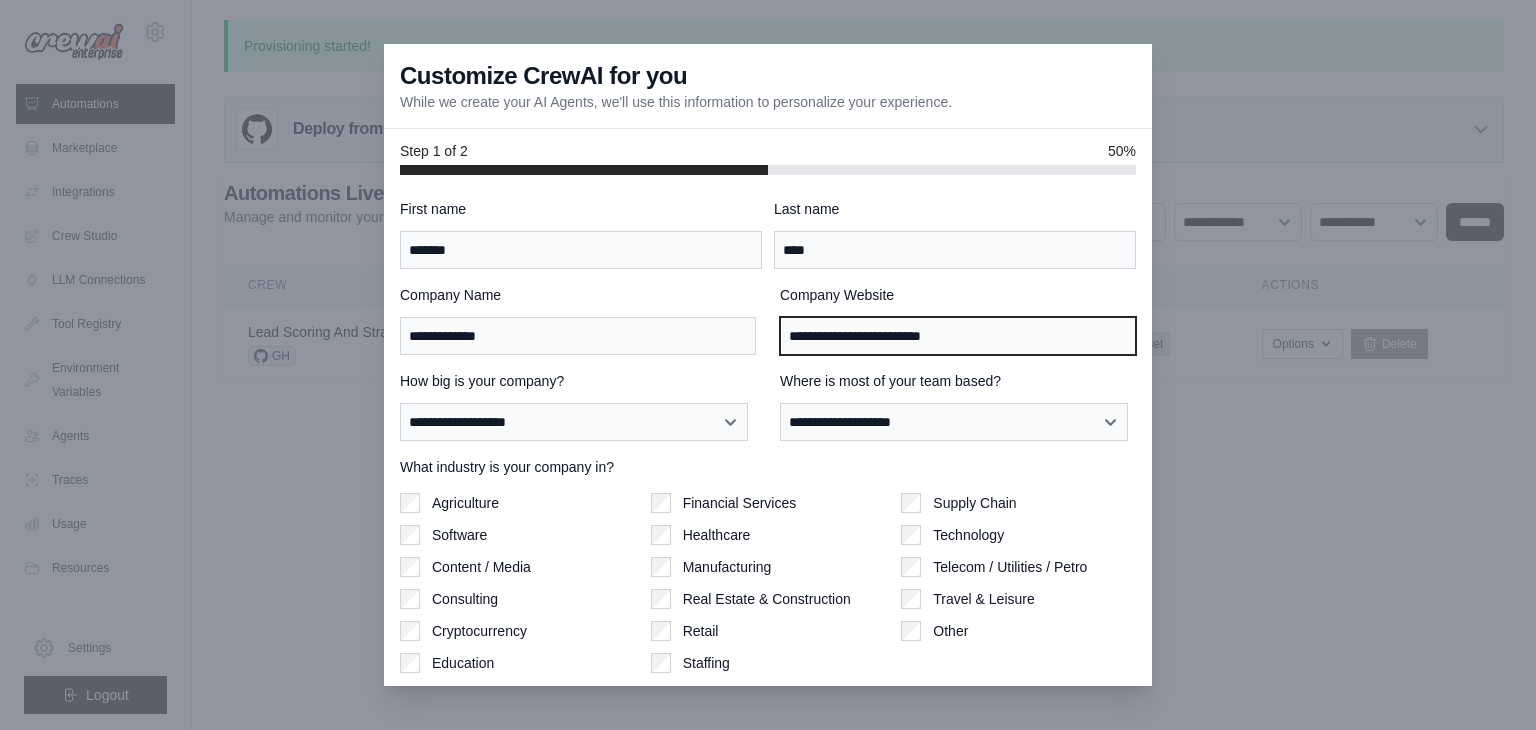 type on "**********" 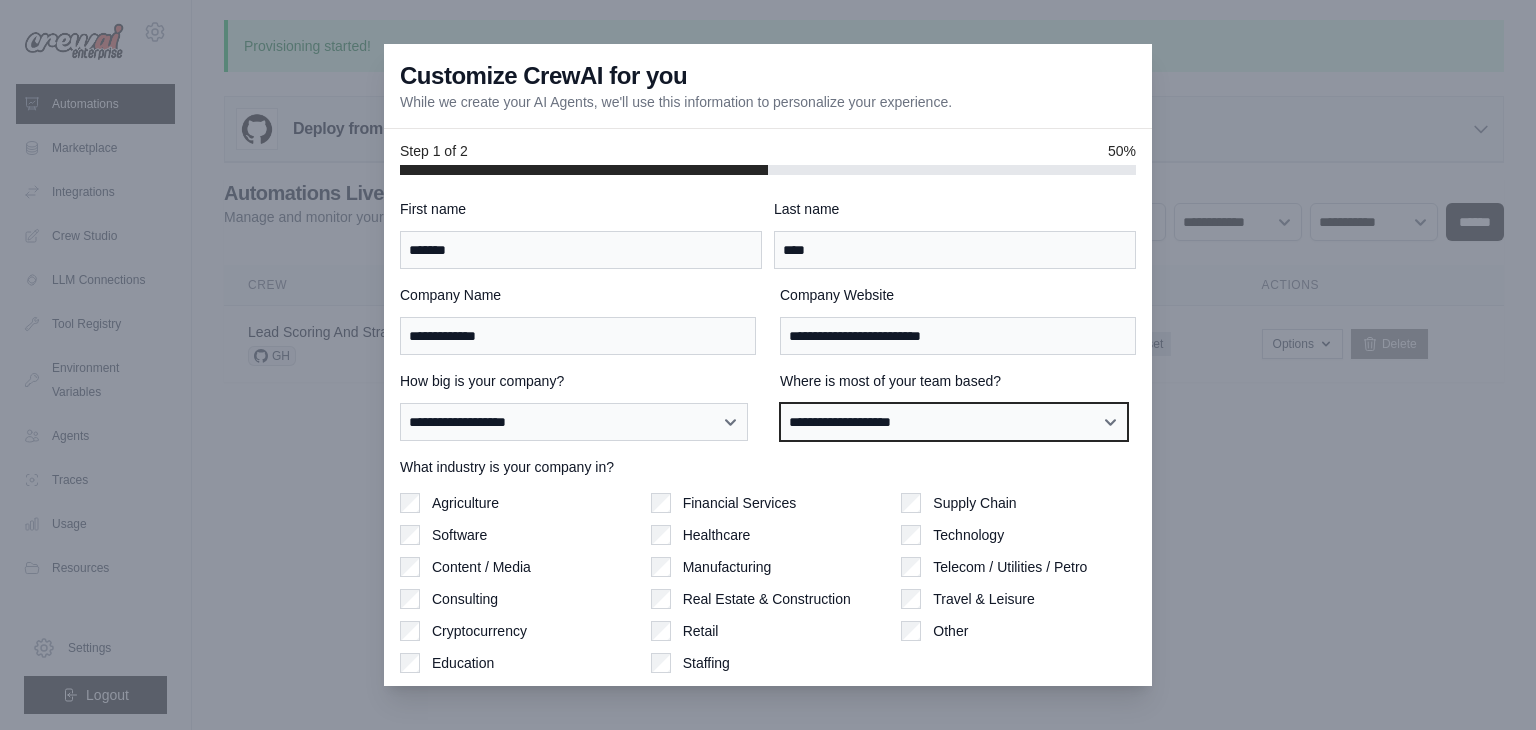 click on "**********" at bounding box center (954, 422) 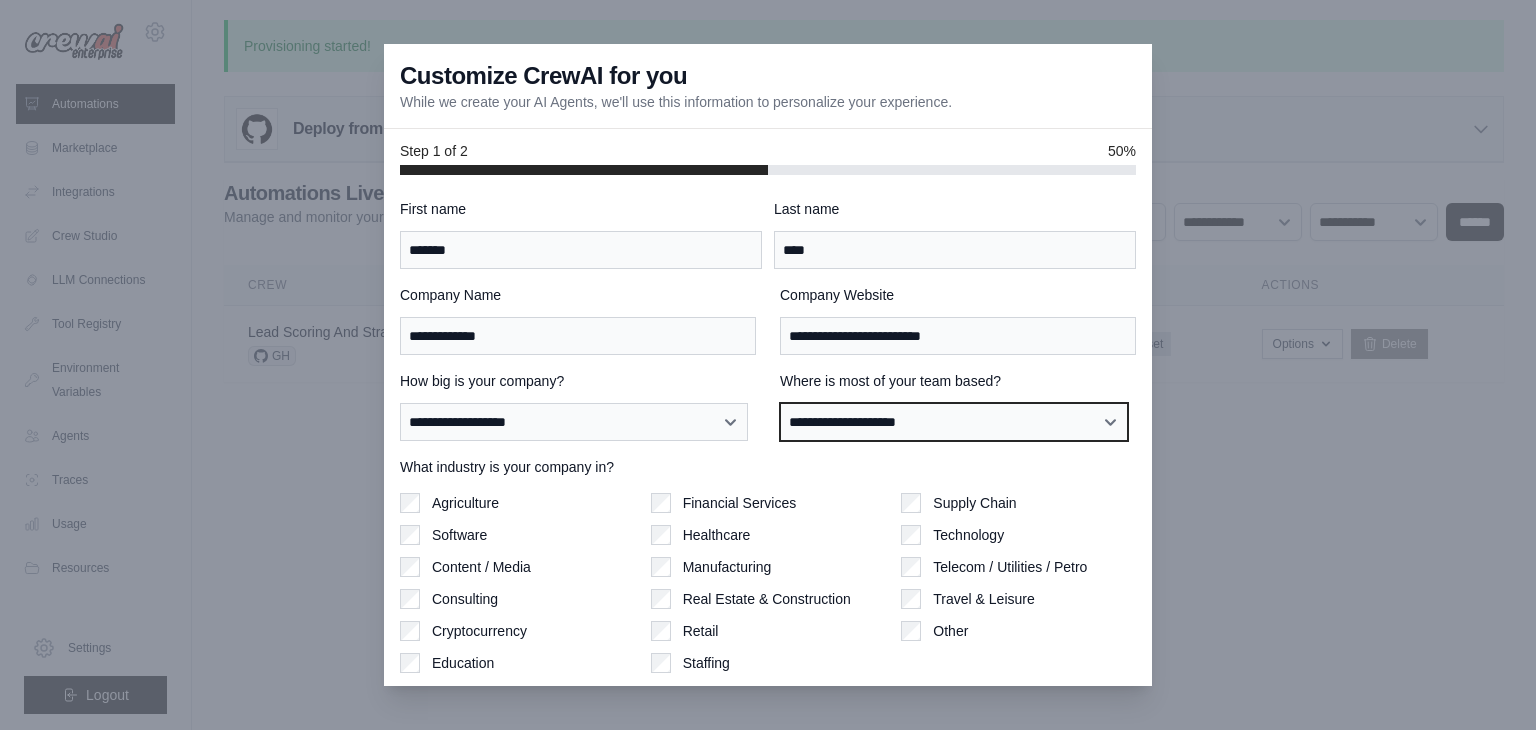 click on "**********" at bounding box center (954, 422) 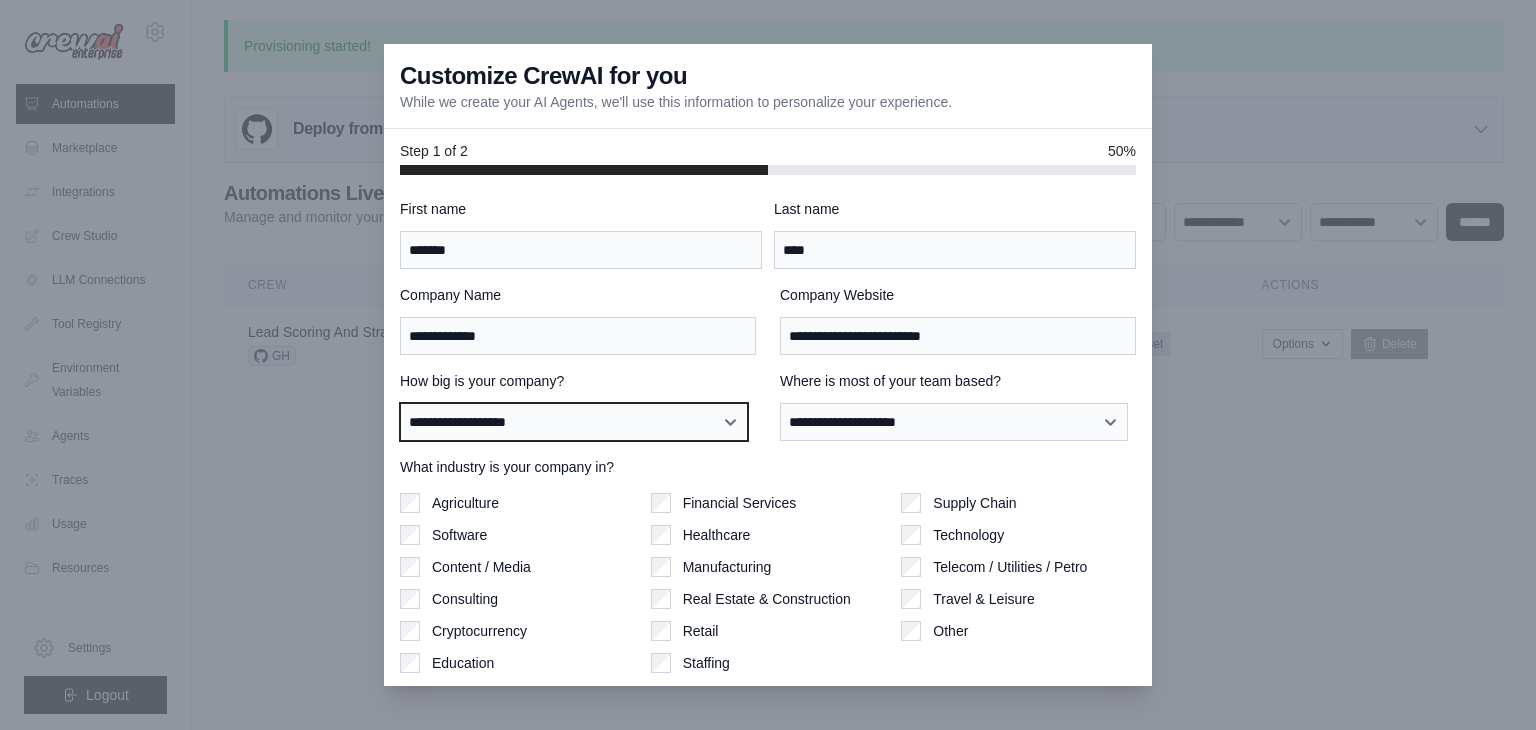 click on "**********" at bounding box center [574, 422] 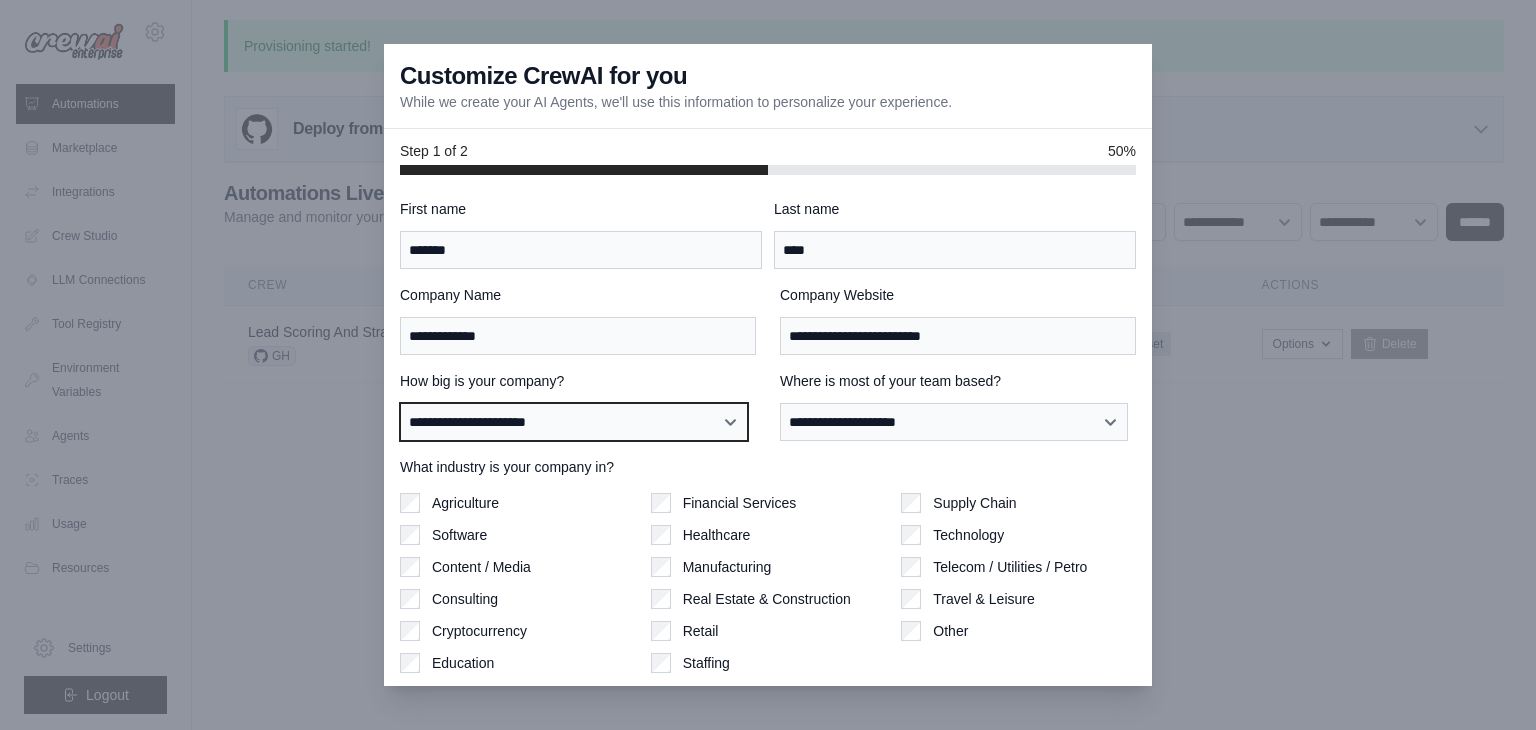 click on "**********" at bounding box center (574, 422) 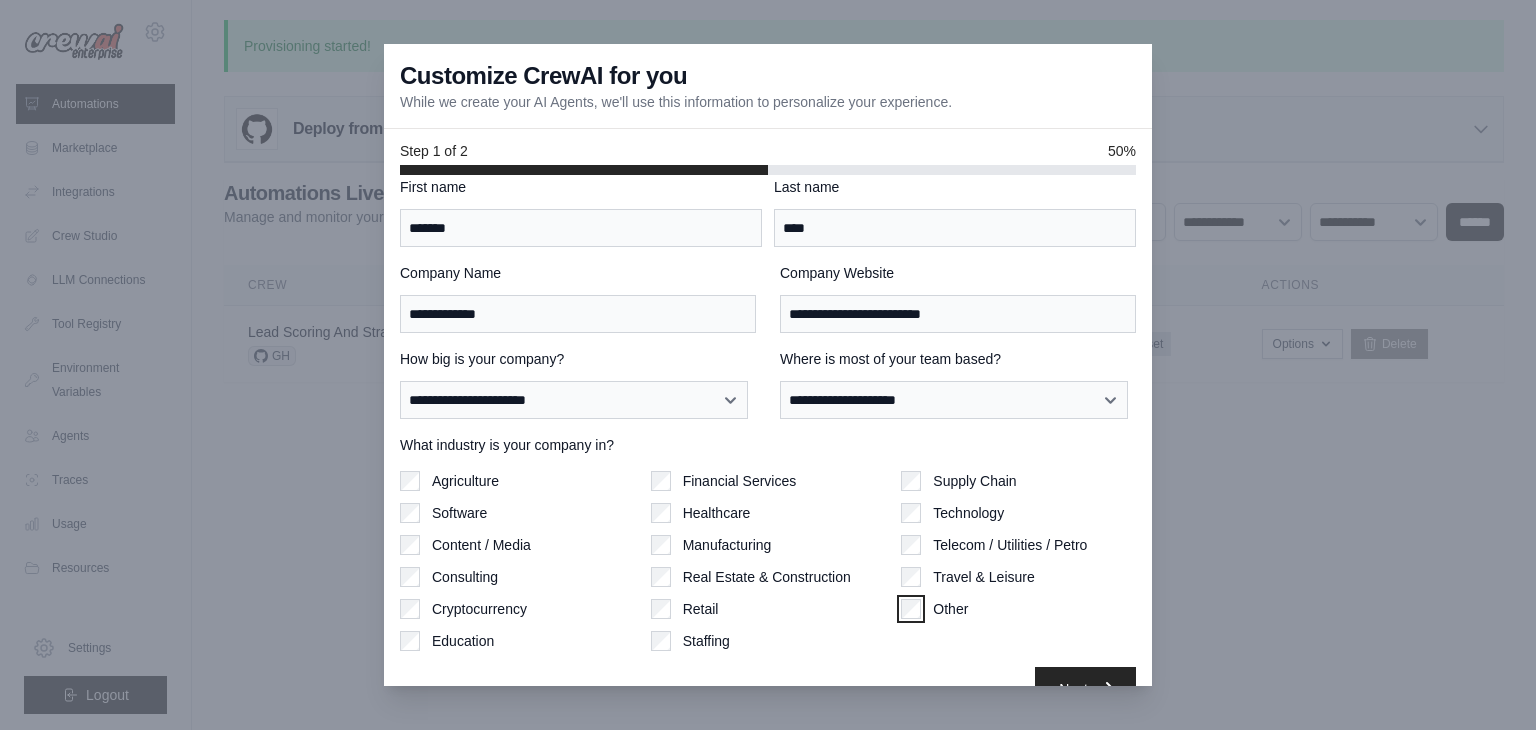 scroll, scrollTop: 62, scrollLeft: 0, axis: vertical 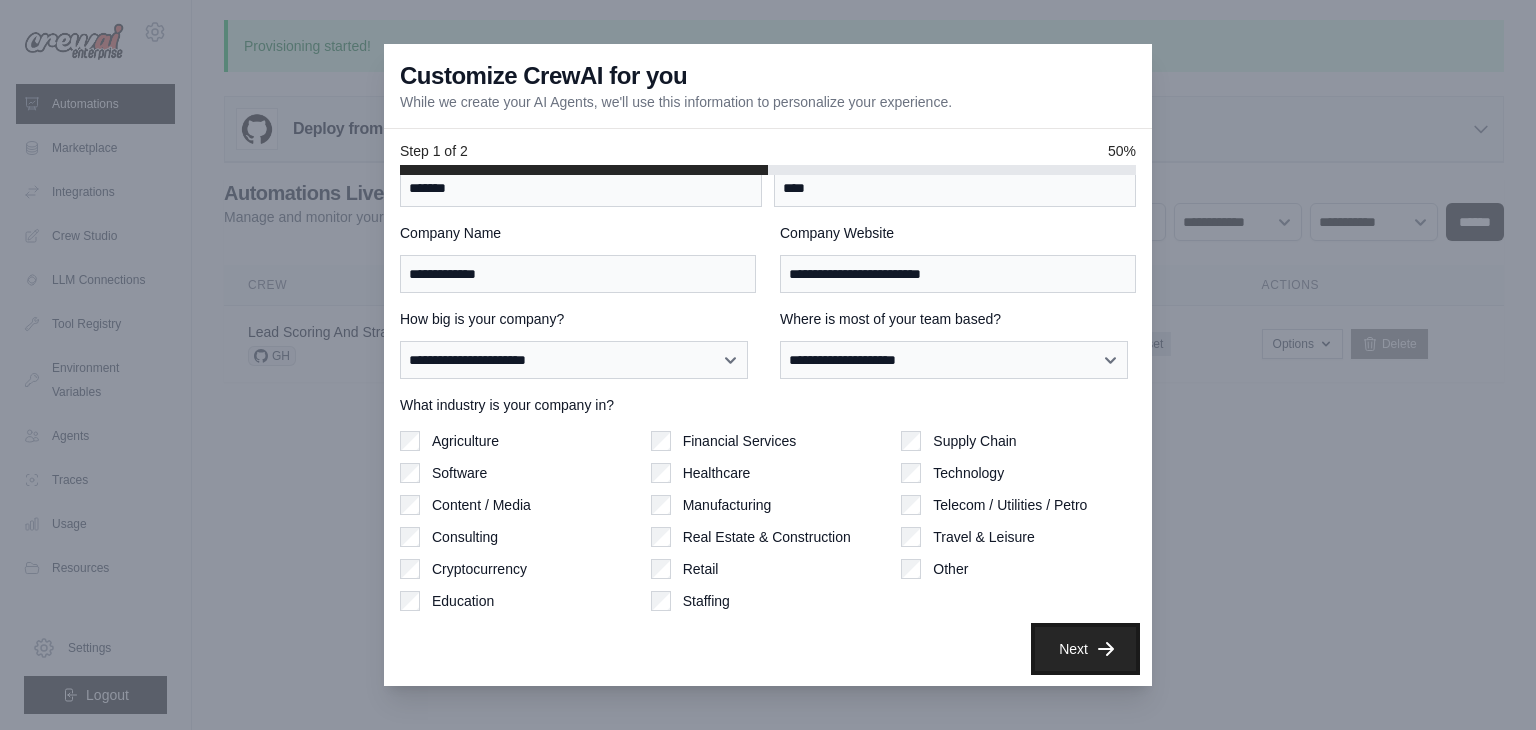 click on "Next" at bounding box center (1085, 649) 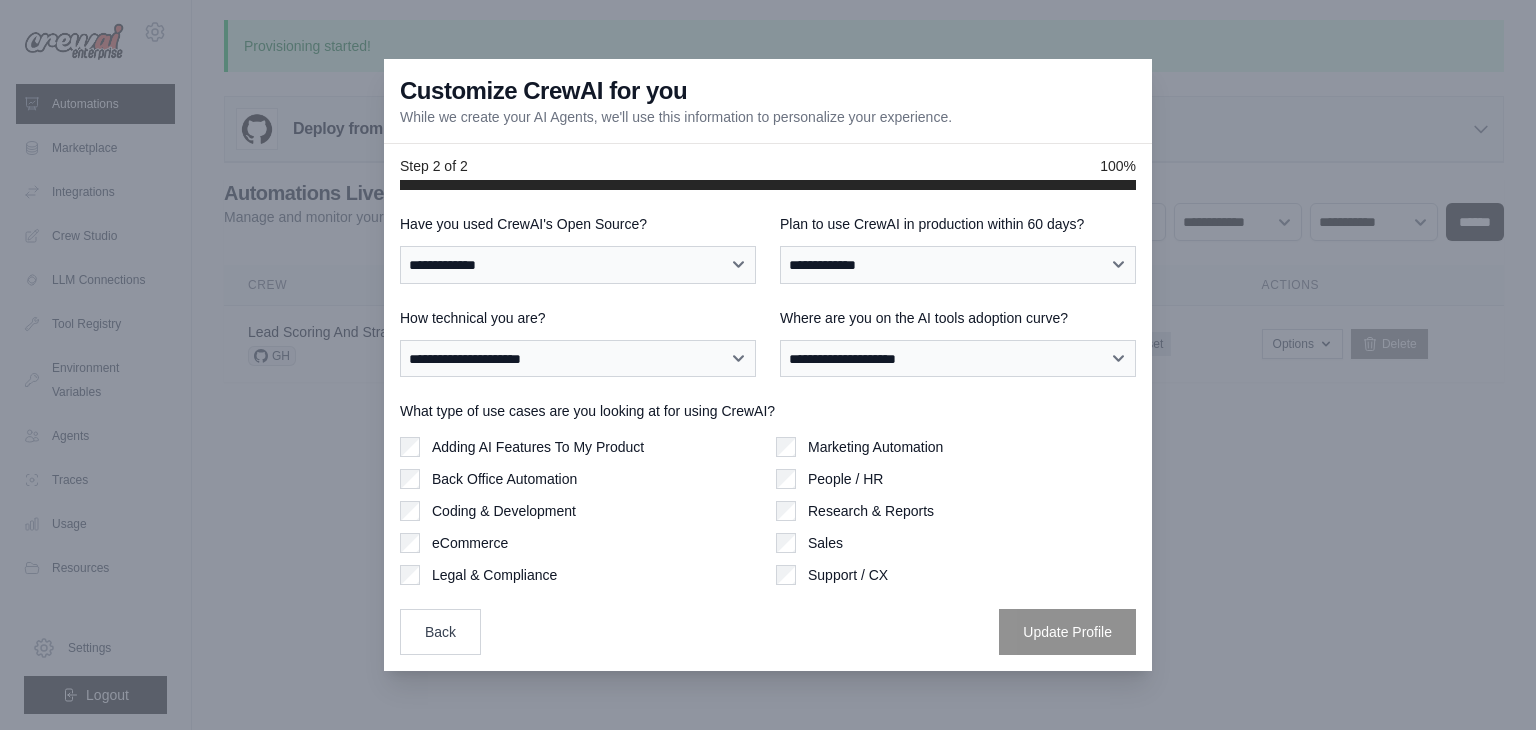 scroll, scrollTop: 0, scrollLeft: 0, axis: both 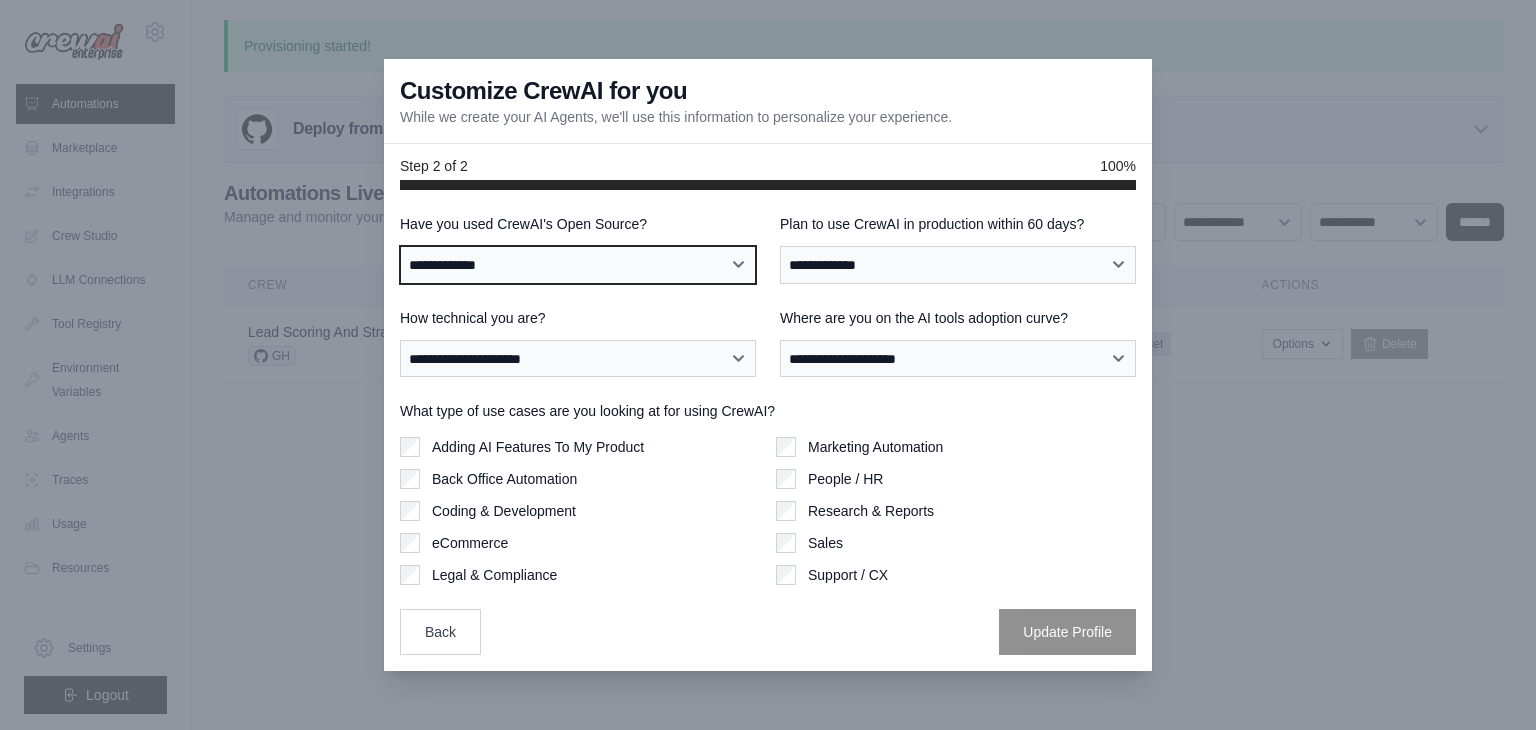click on "**********" at bounding box center (578, 265) 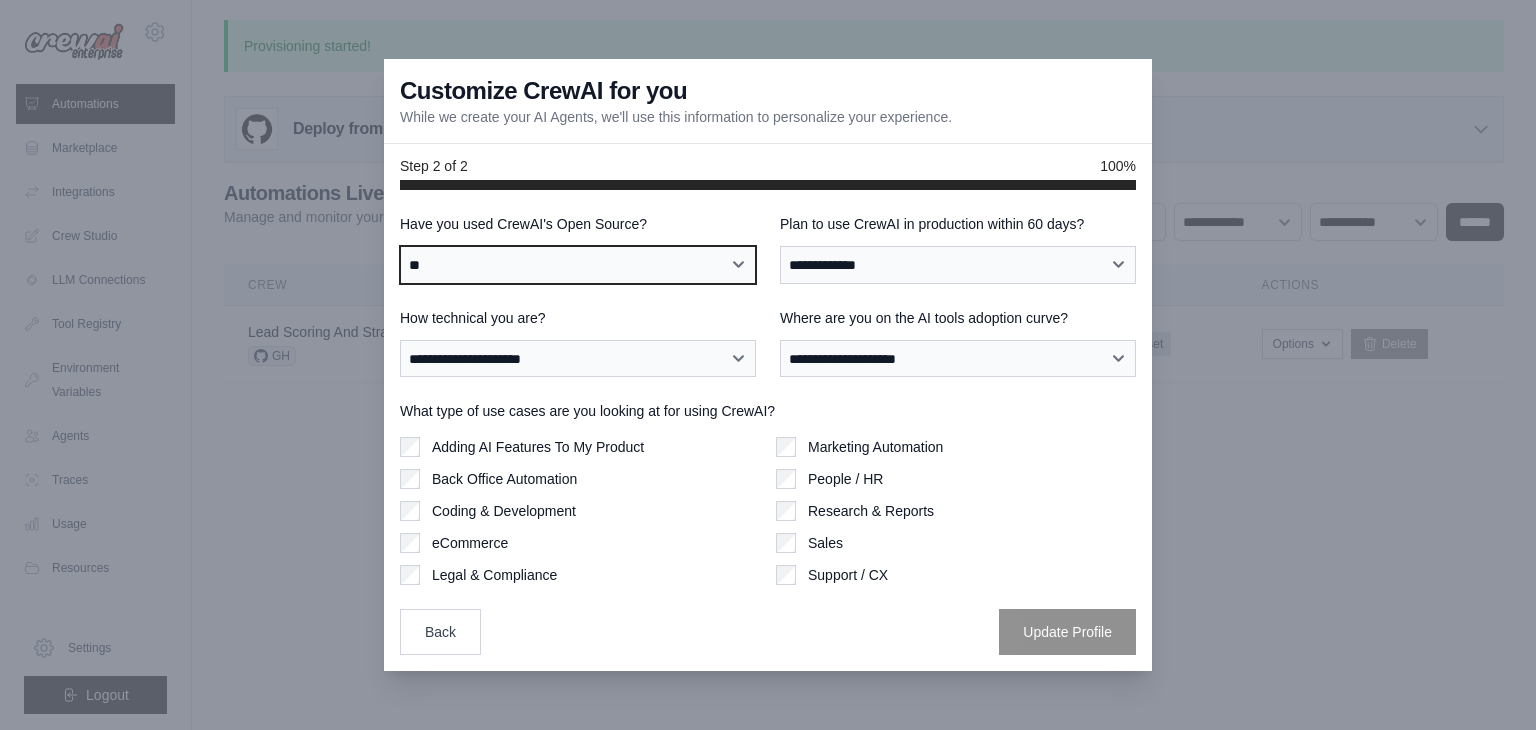 click on "**********" at bounding box center (578, 265) 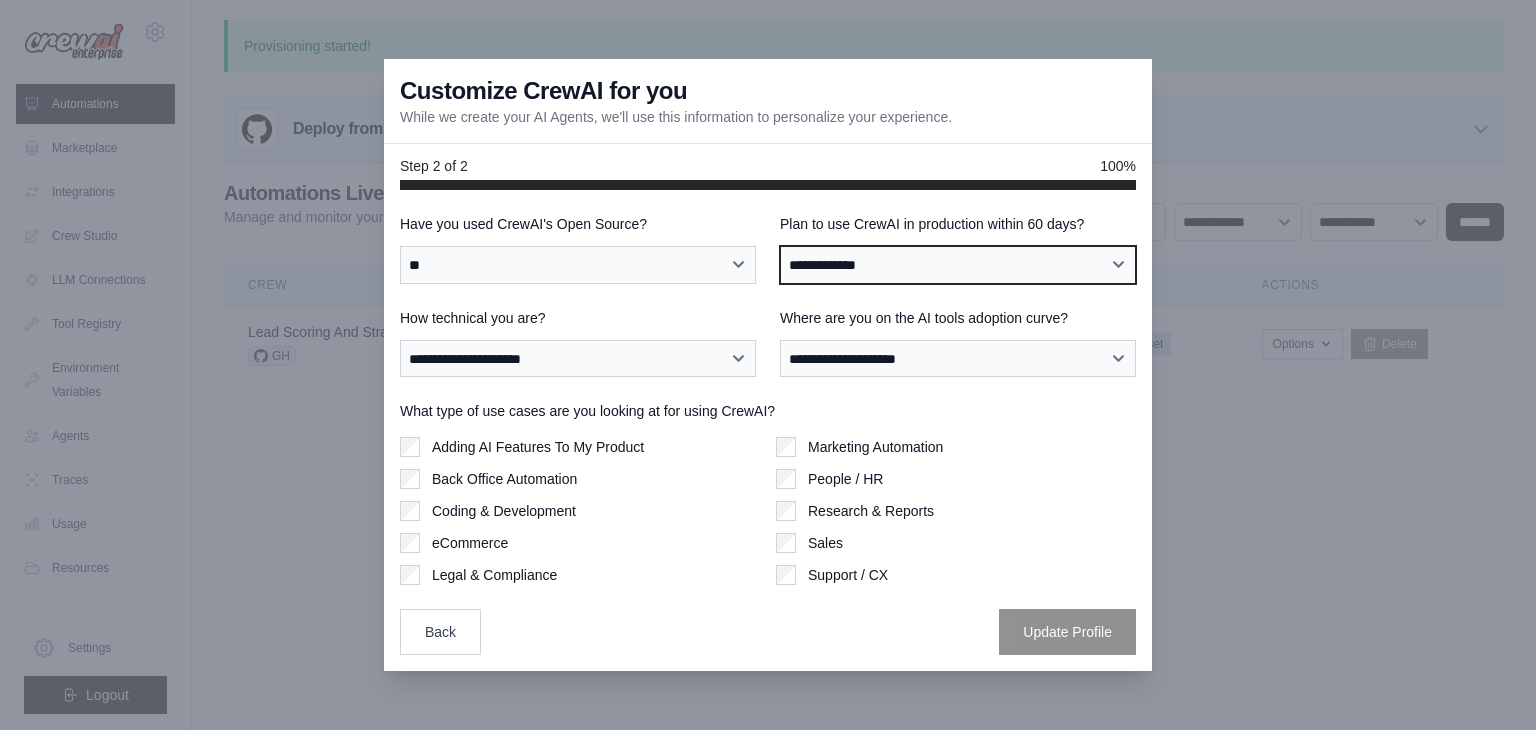 click on "**********" at bounding box center [958, 265] 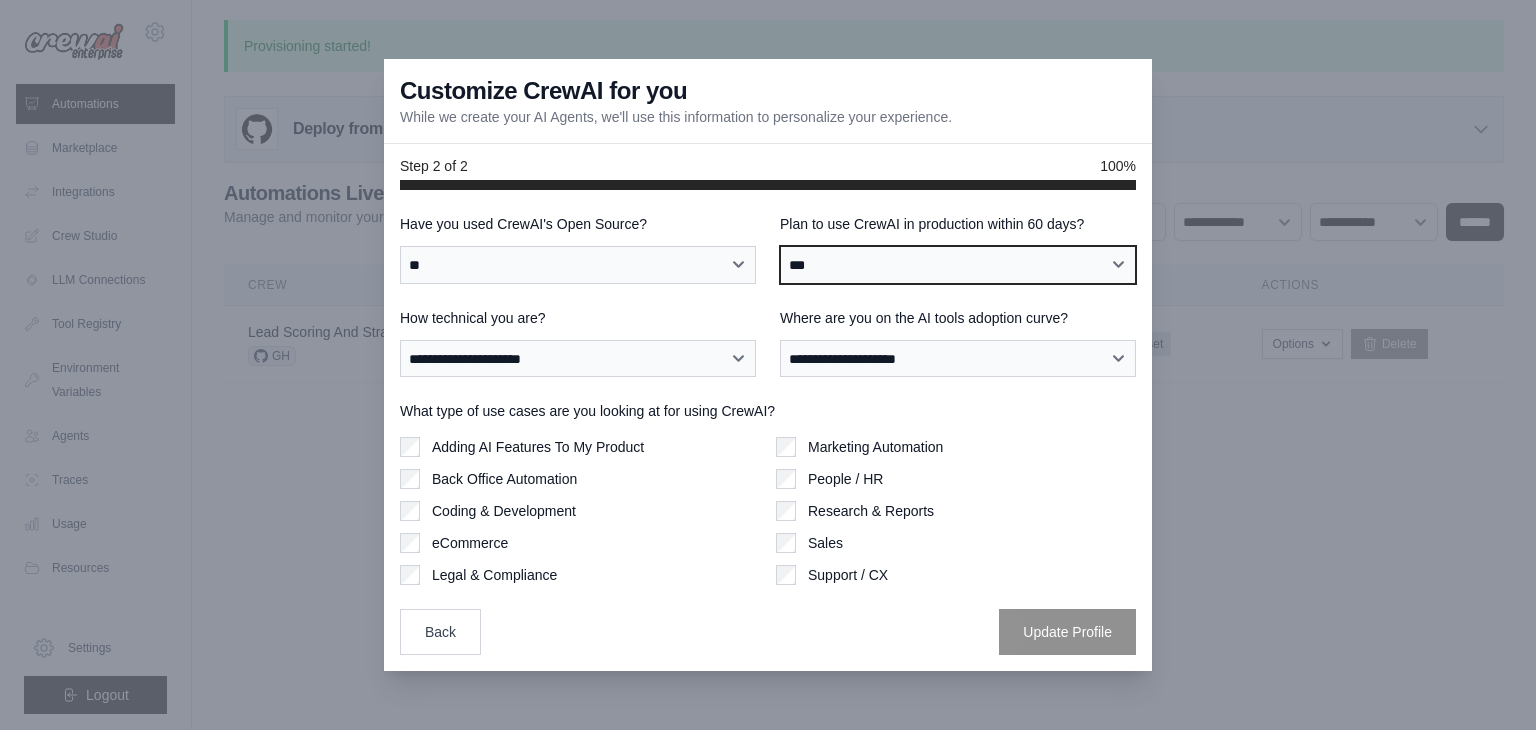 click on "**********" at bounding box center (958, 265) 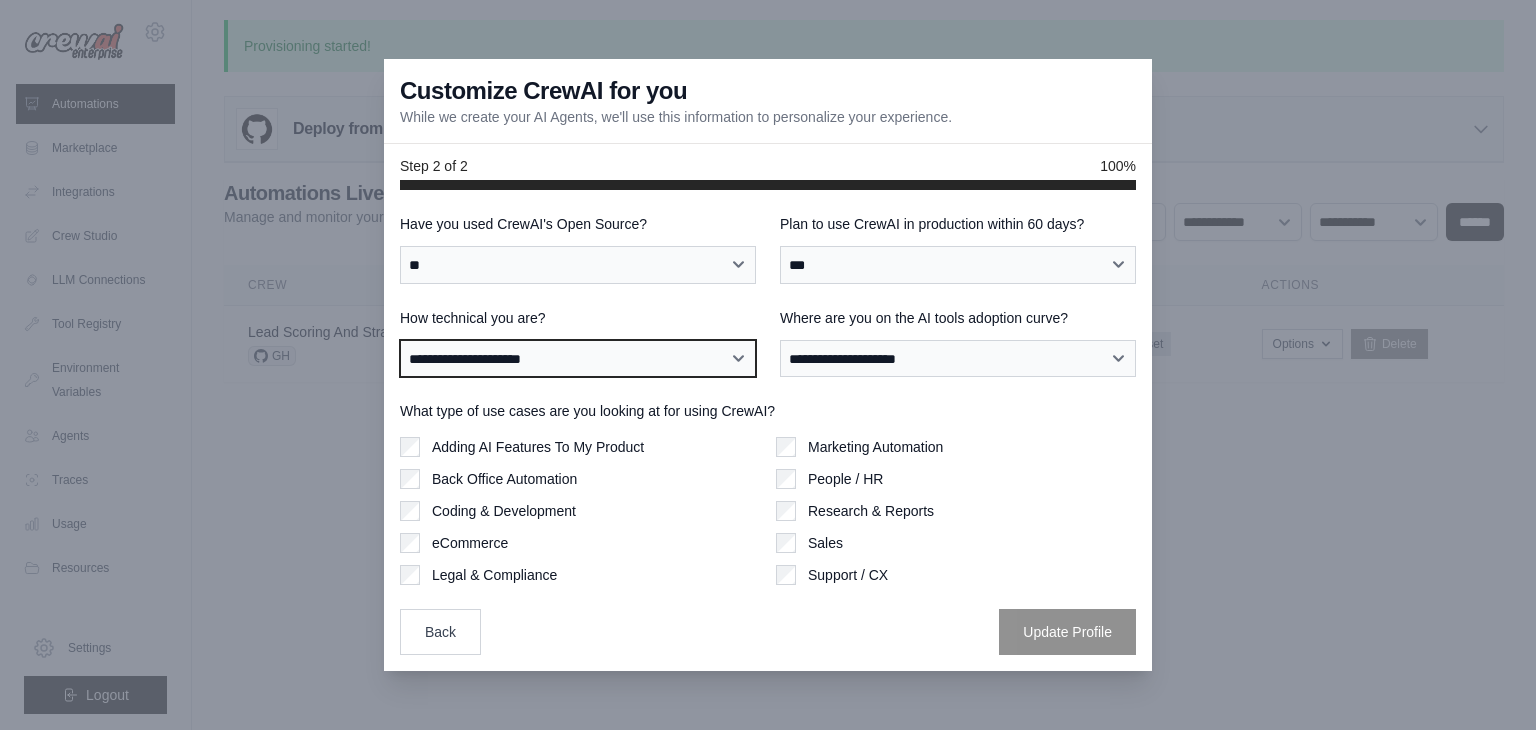 click on "**********" at bounding box center [578, 359] 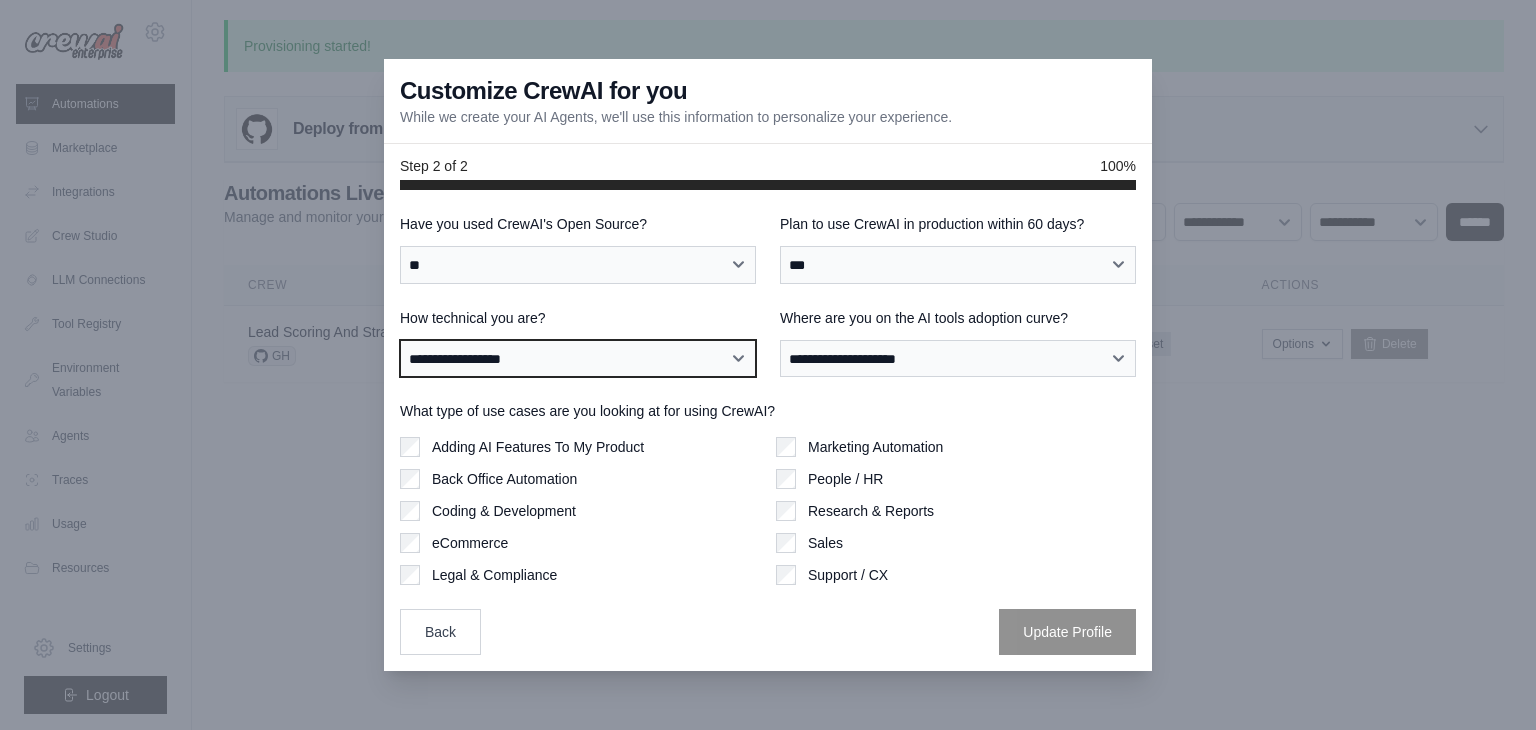 click on "**********" at bounding box center [578, 359] 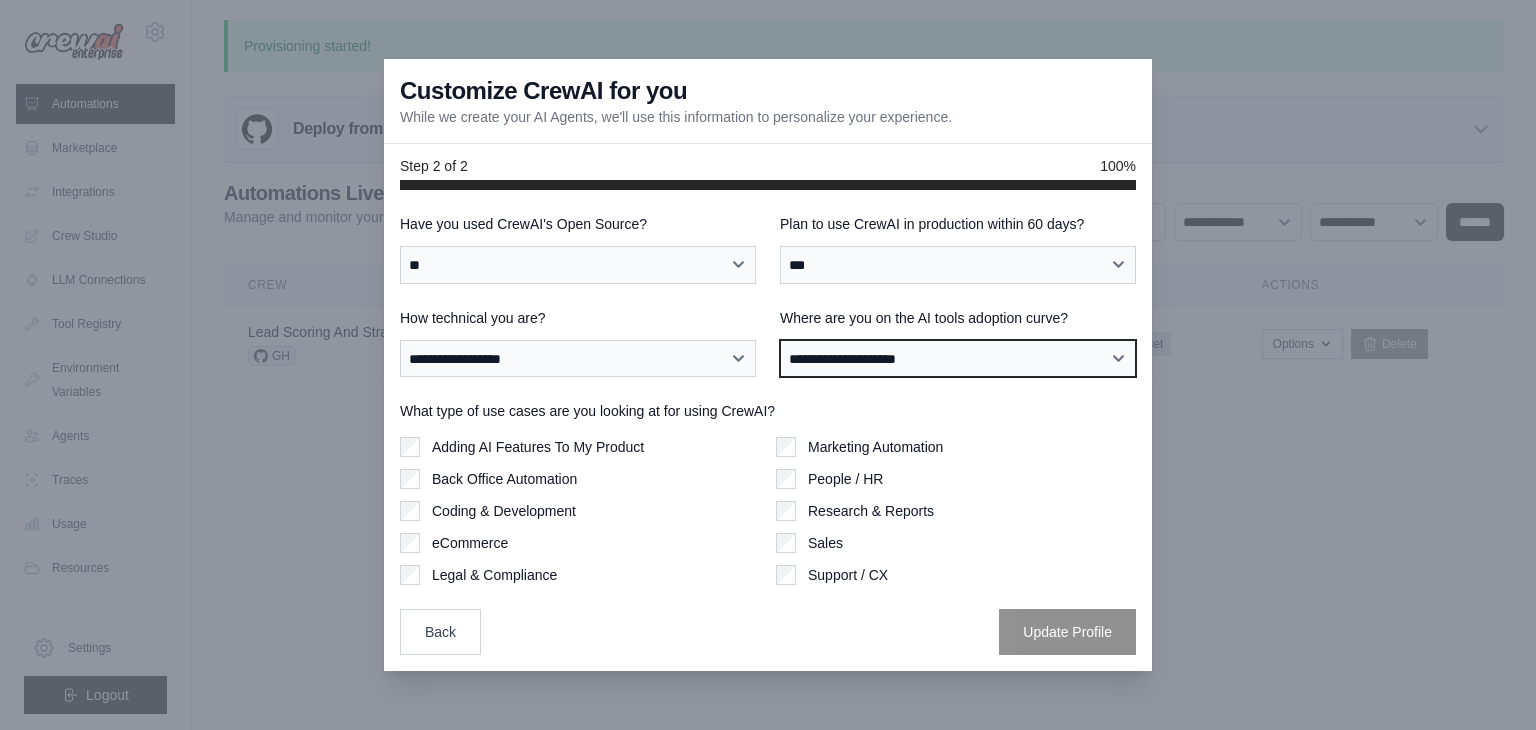 click on "**********" at bounding box center [958, 359] 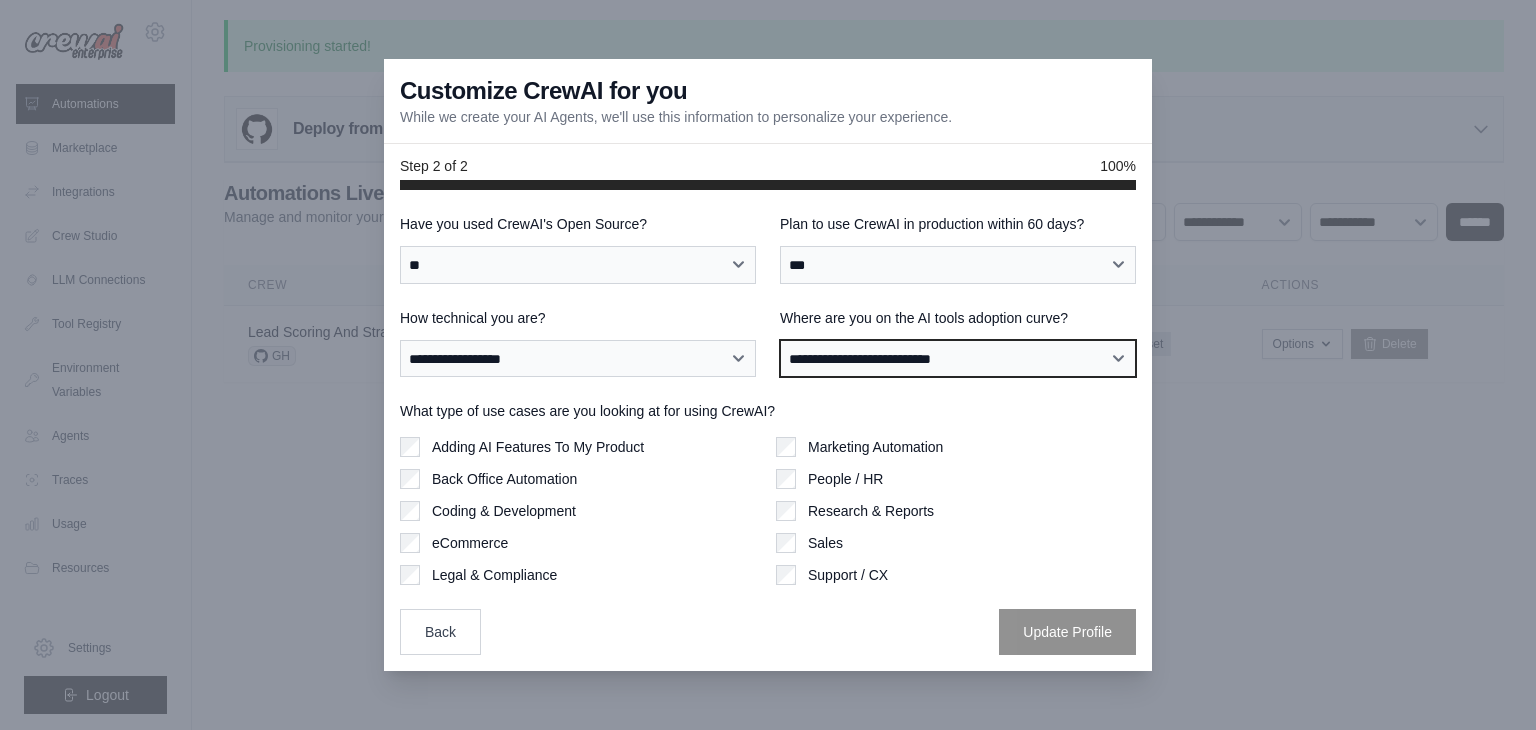 click on "**********" at bounding box center [958, 359] 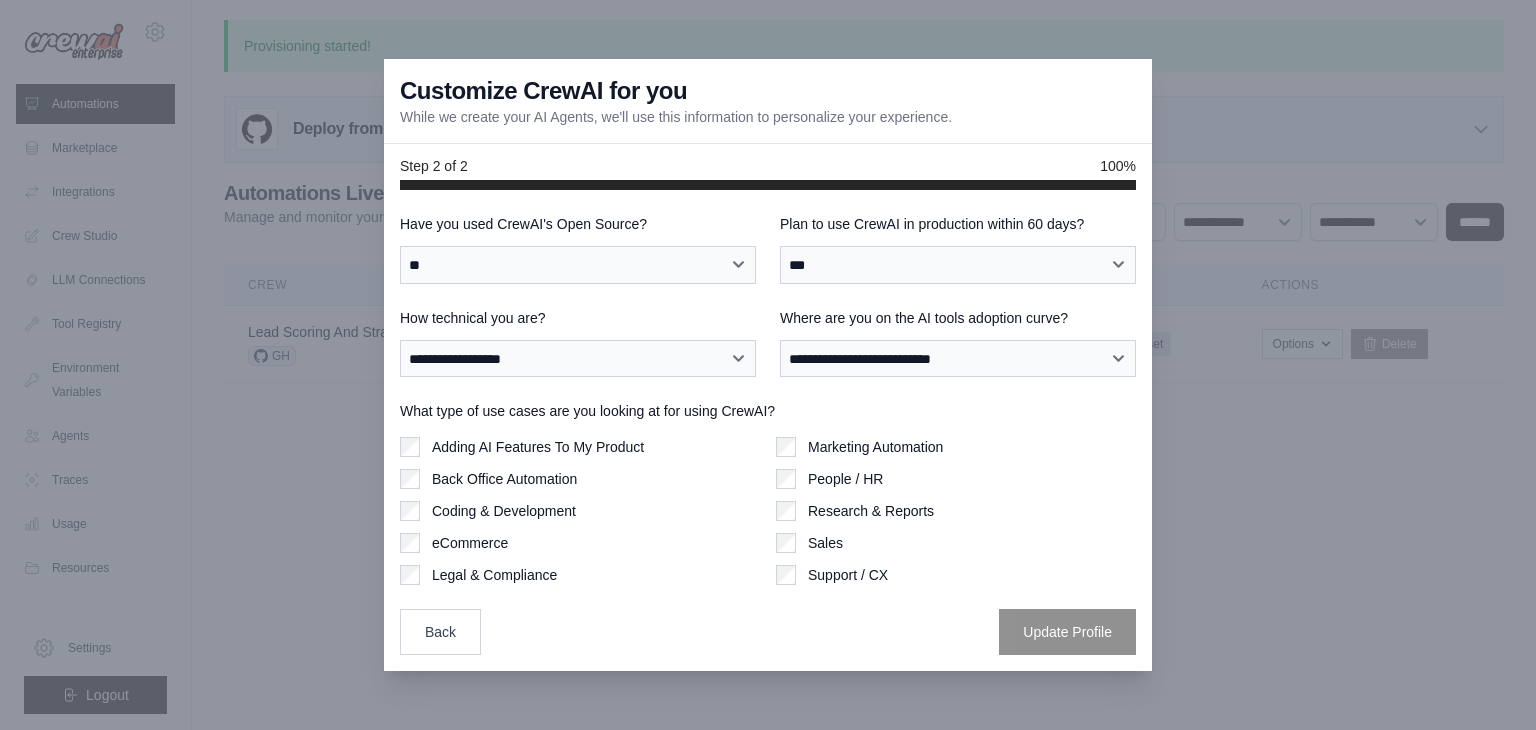 click on "Marketing Automation" at bounding box center [956, 447] 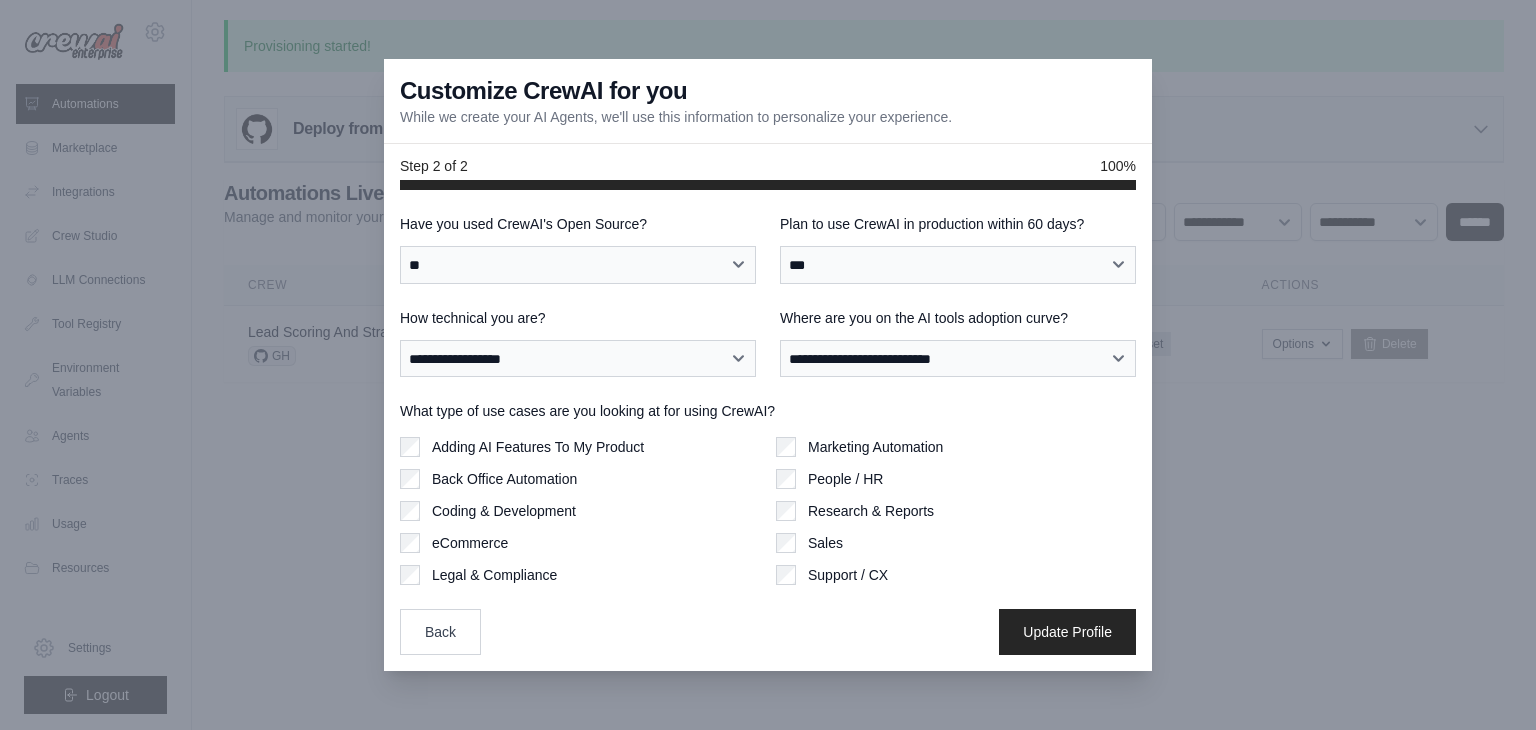 click on "Marketing Automation
People / HR
Research & Reports
Sales
Support / CX" at bounding box center (956, 511) 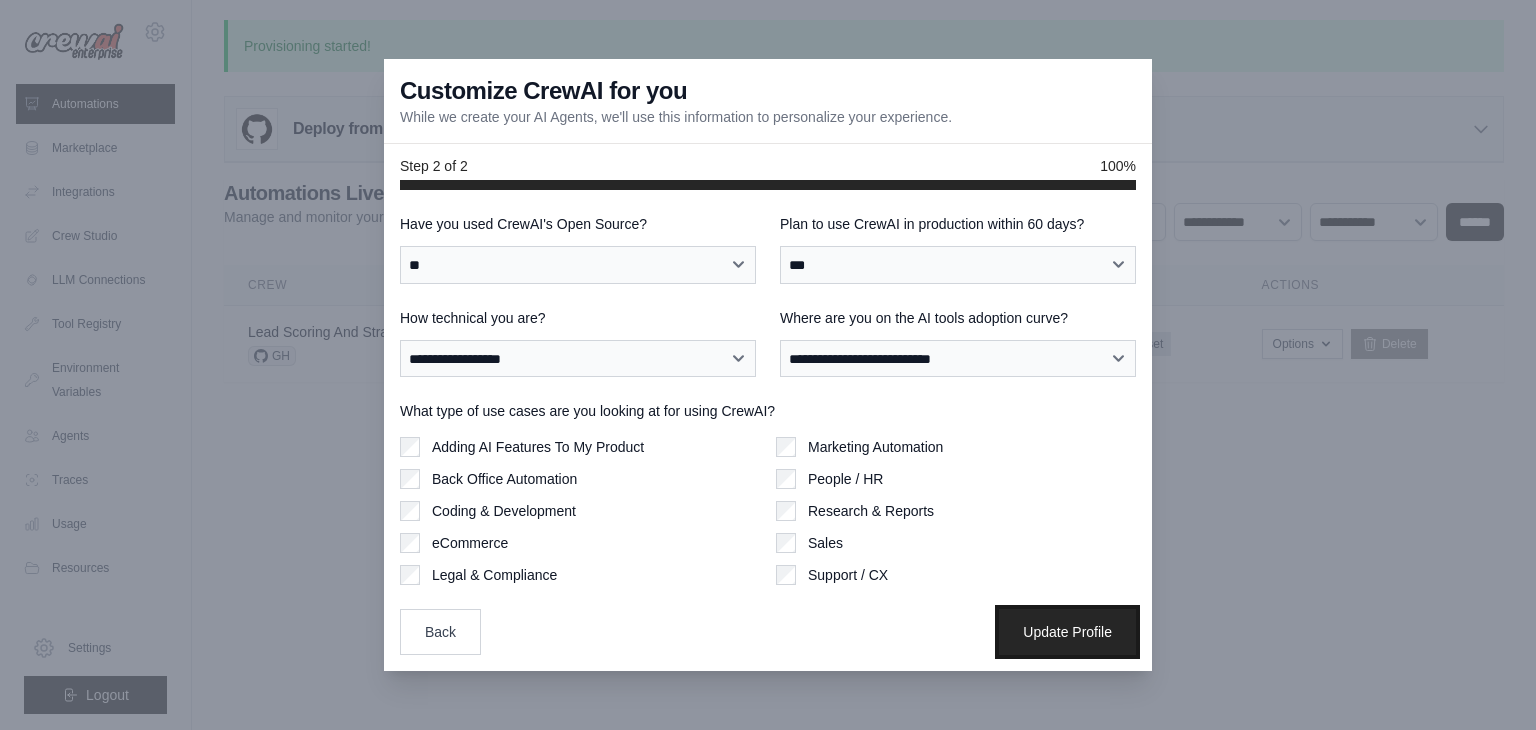 click on "Update Profile" at bounding box center (1067, 632) 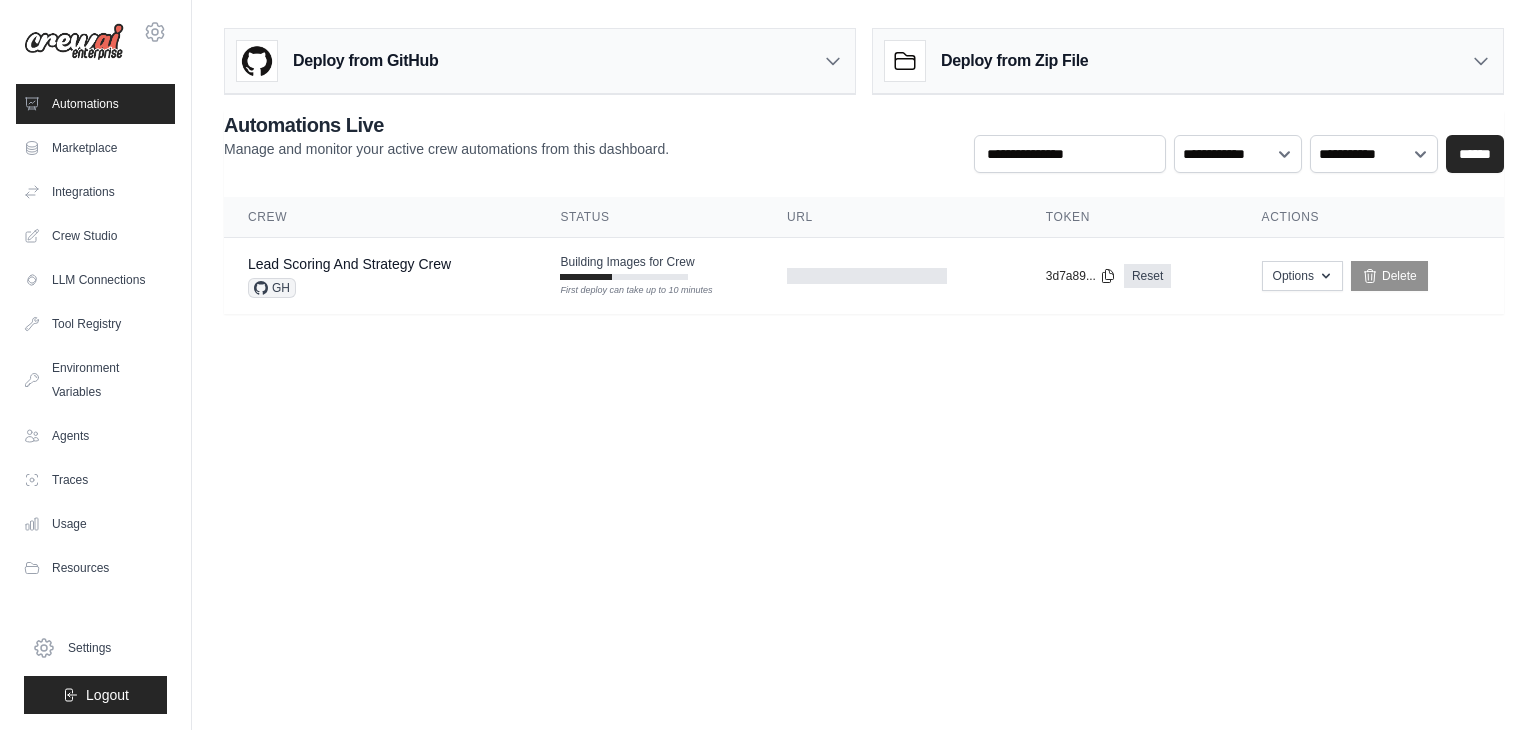 scroll, scrollTop: 0, scrollLeft: 0, axis: both 